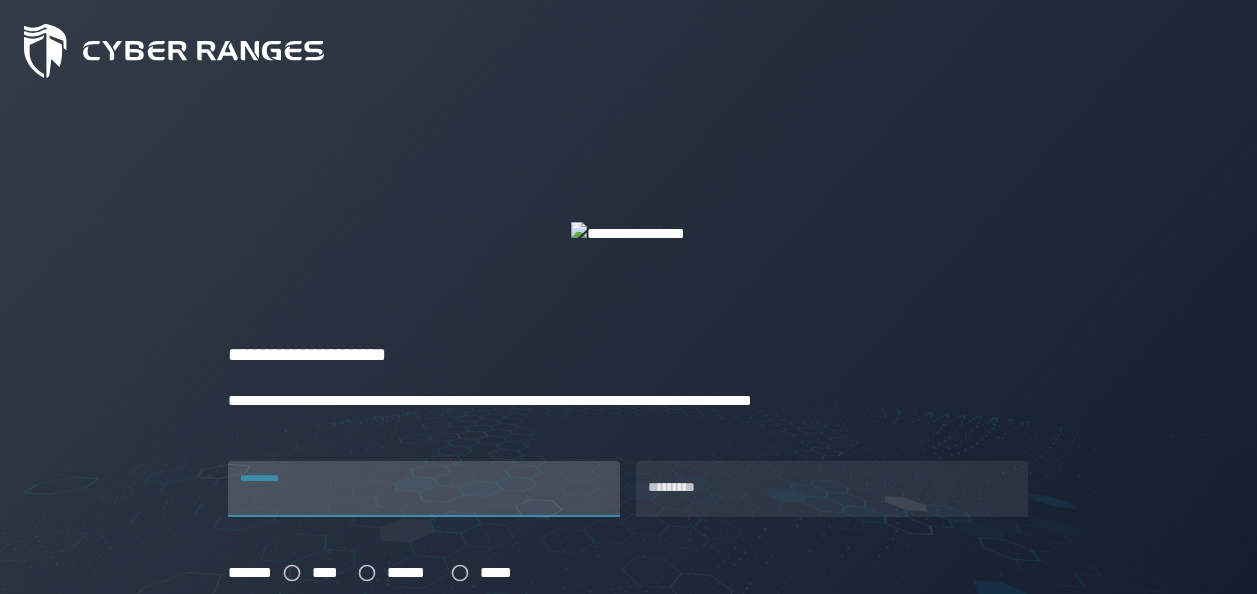 scroll, scrollTop: 212, scrollLeft: 0, axis: vertical 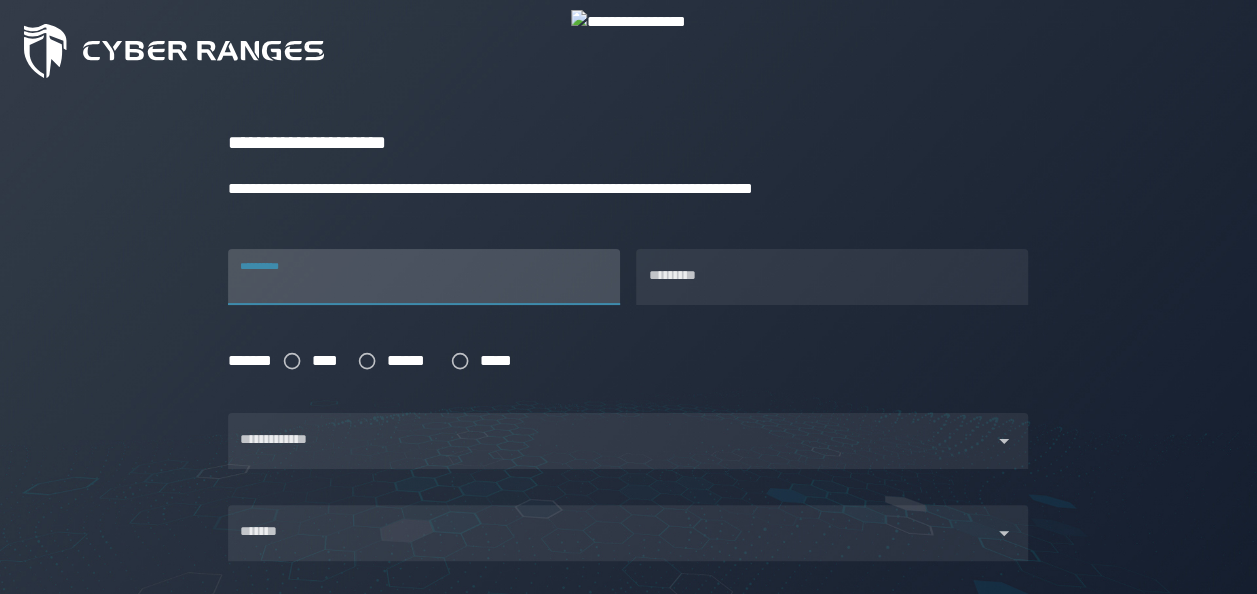 type on "********" 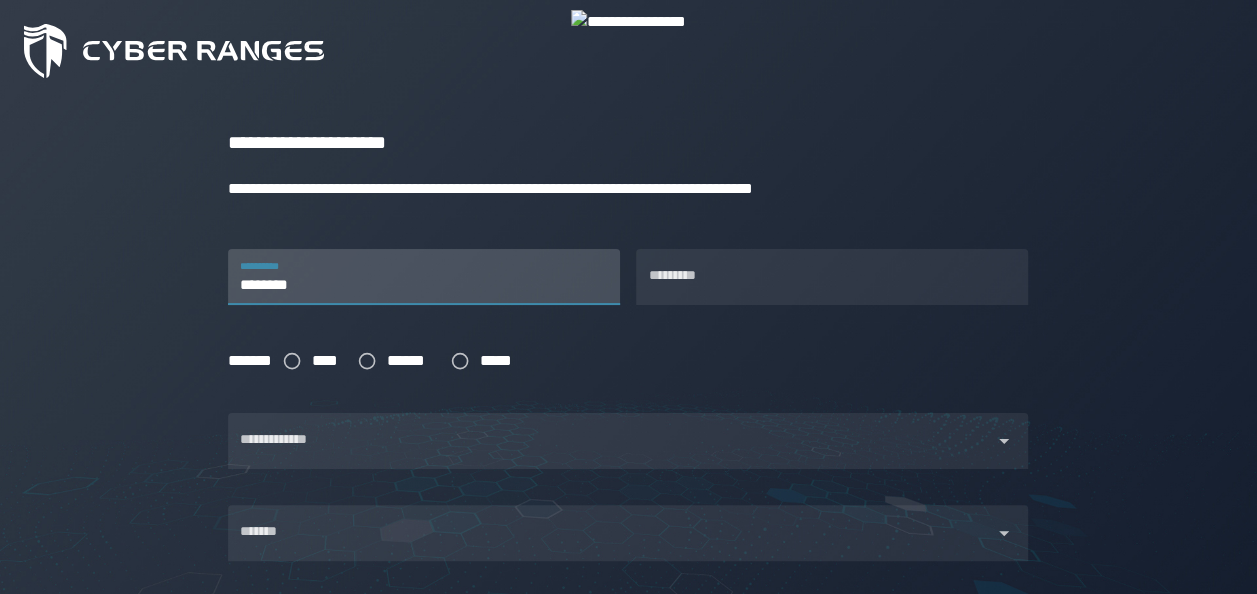 type on "**********" 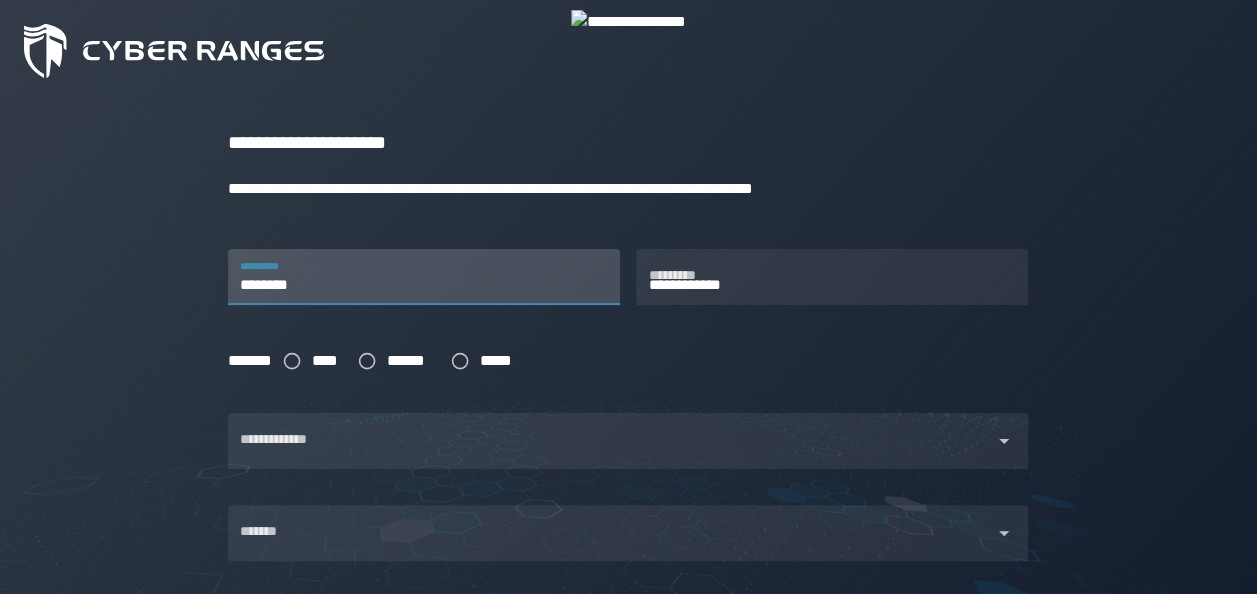 type on "*****" 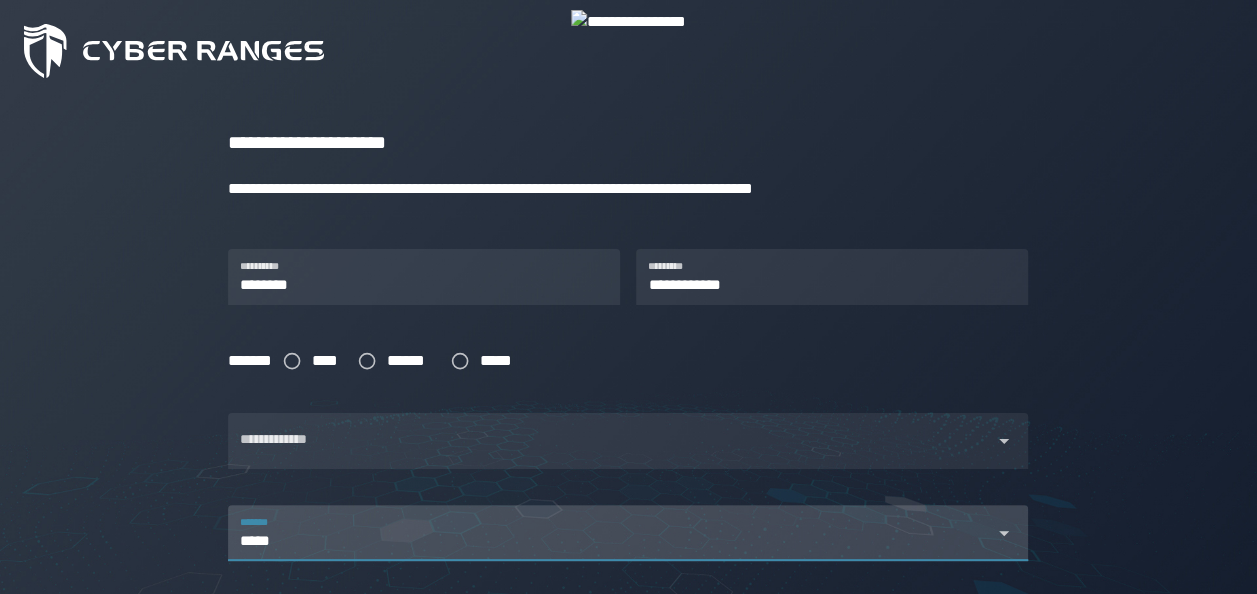 type on "*****" 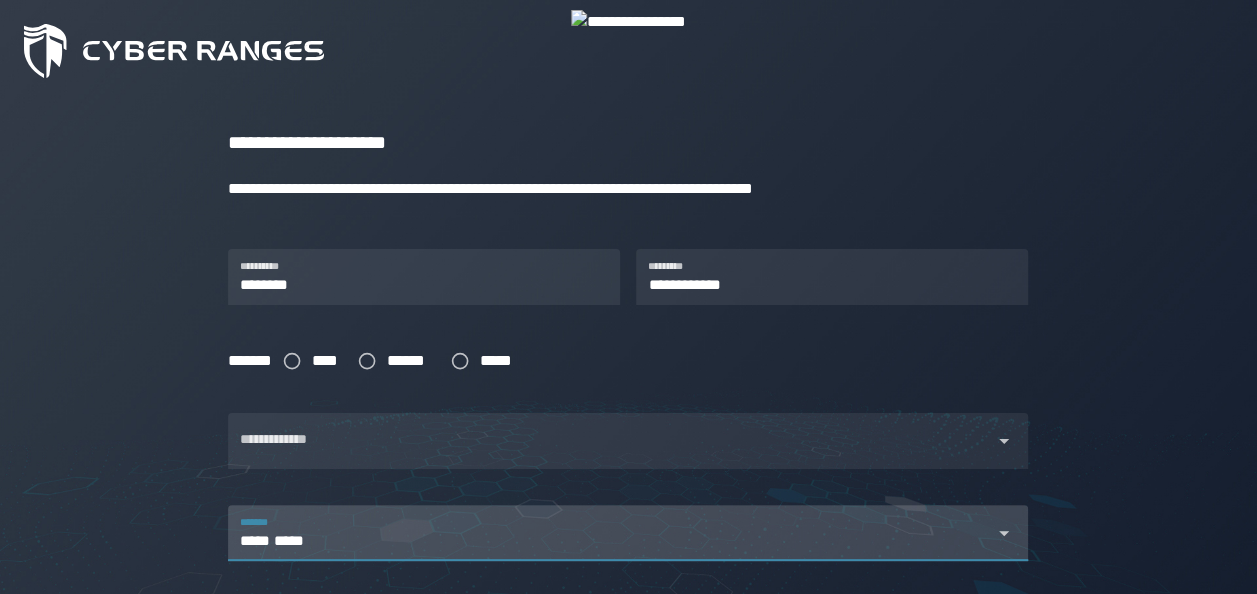 type 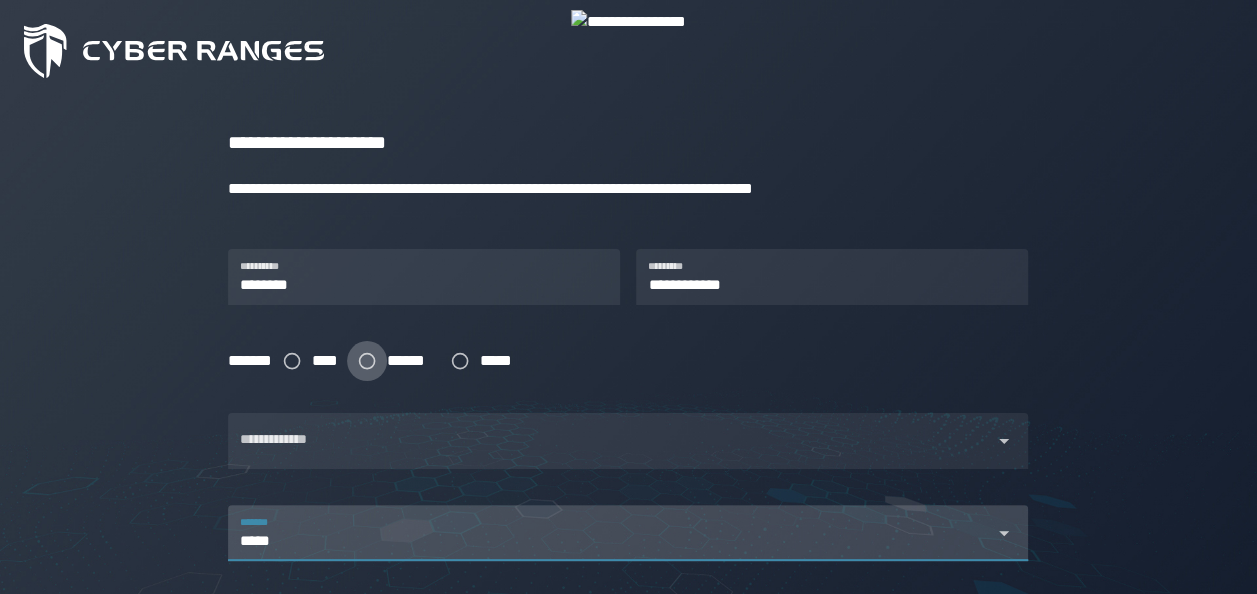 click 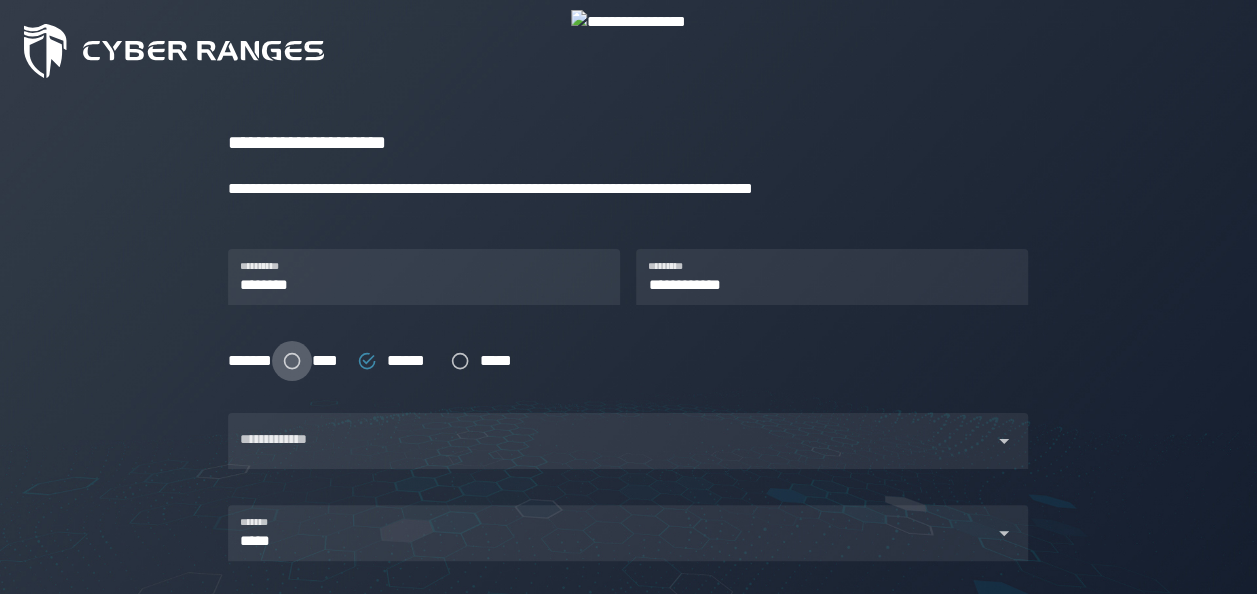 click at bounding box center [292, 361] 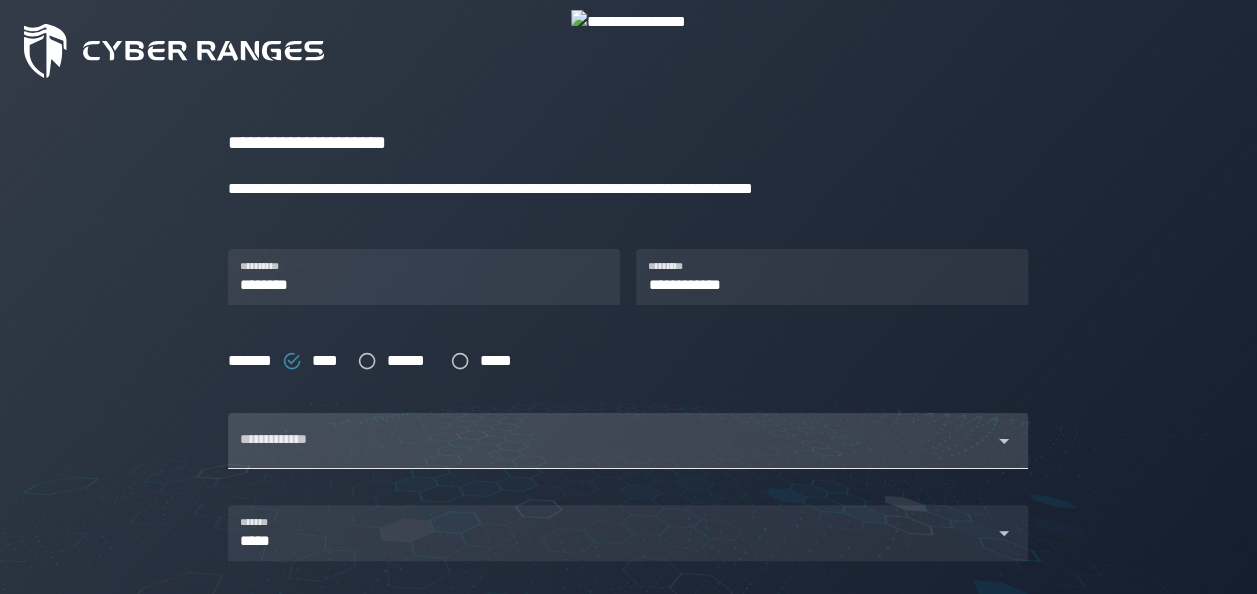 scroll, scrollTop: 289, scrollLeft: 0, axis: vertical 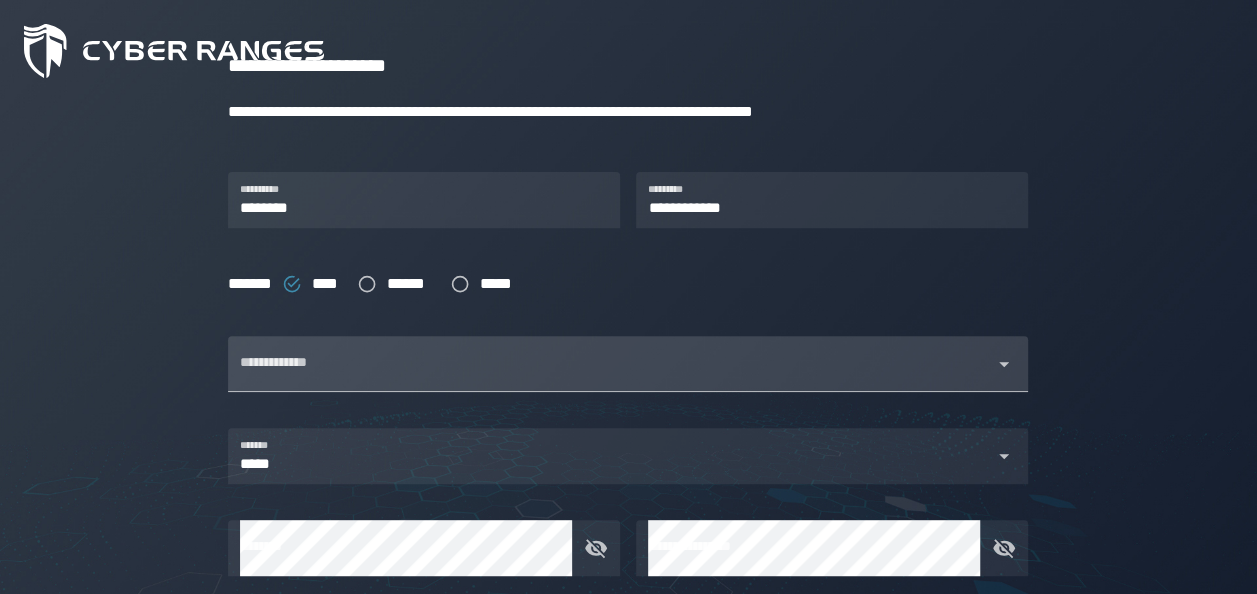 click at bounding box center (610, 376) 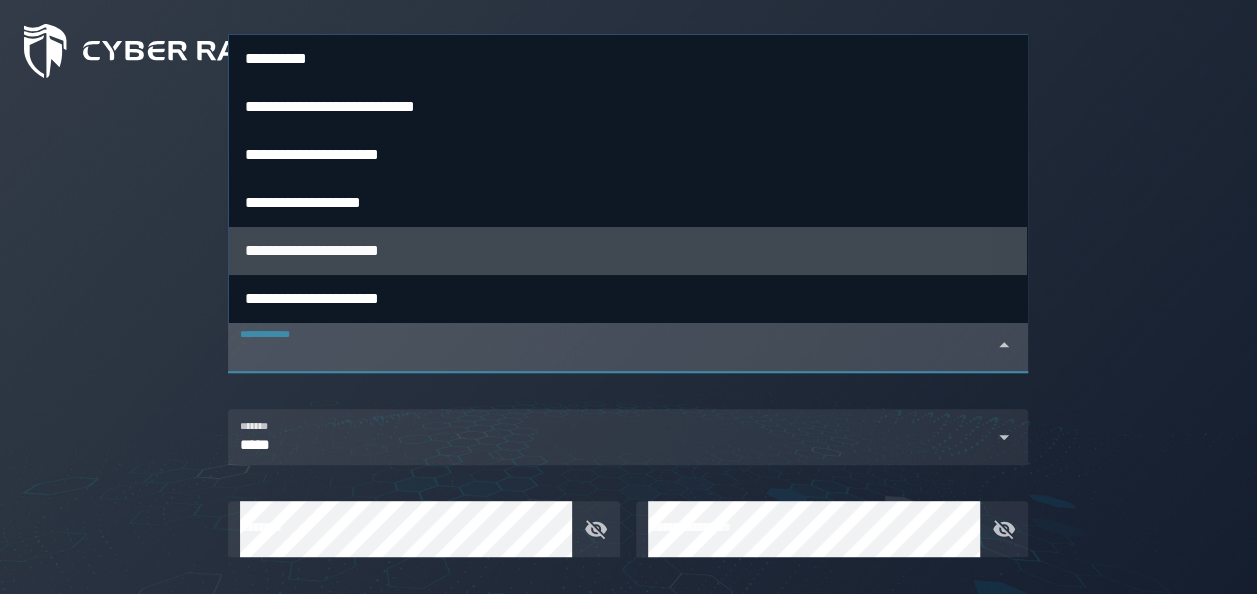 scroll, scrollTop: 301, scrollLeft: 0, axis: vertical 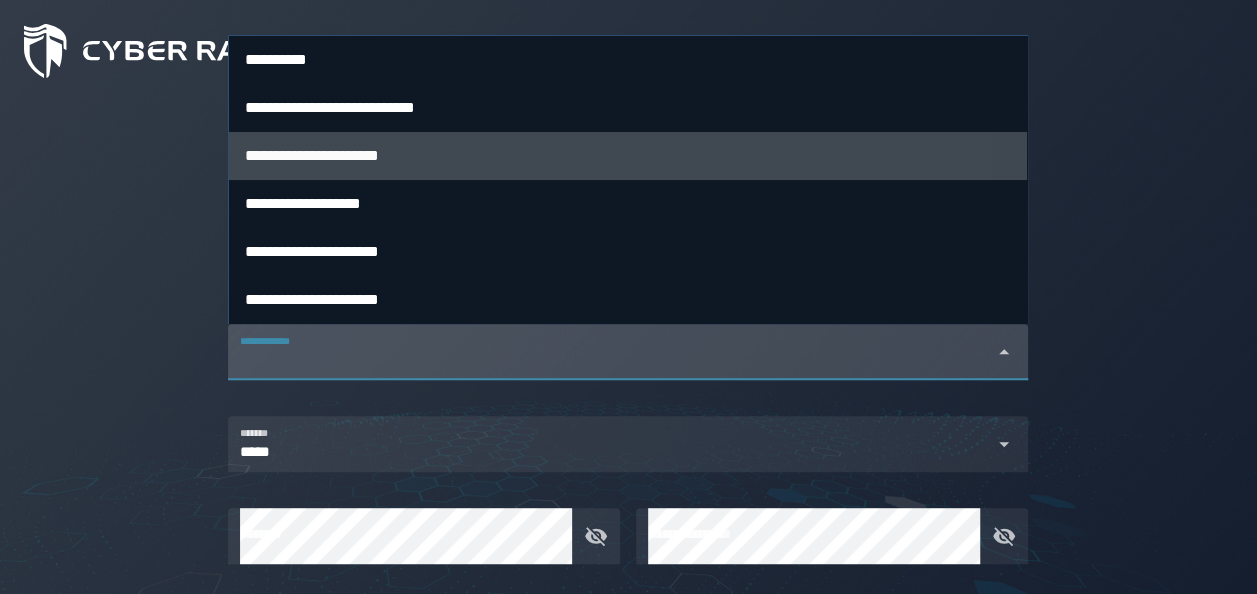 click on "**********" at bounding box center (312, 155) 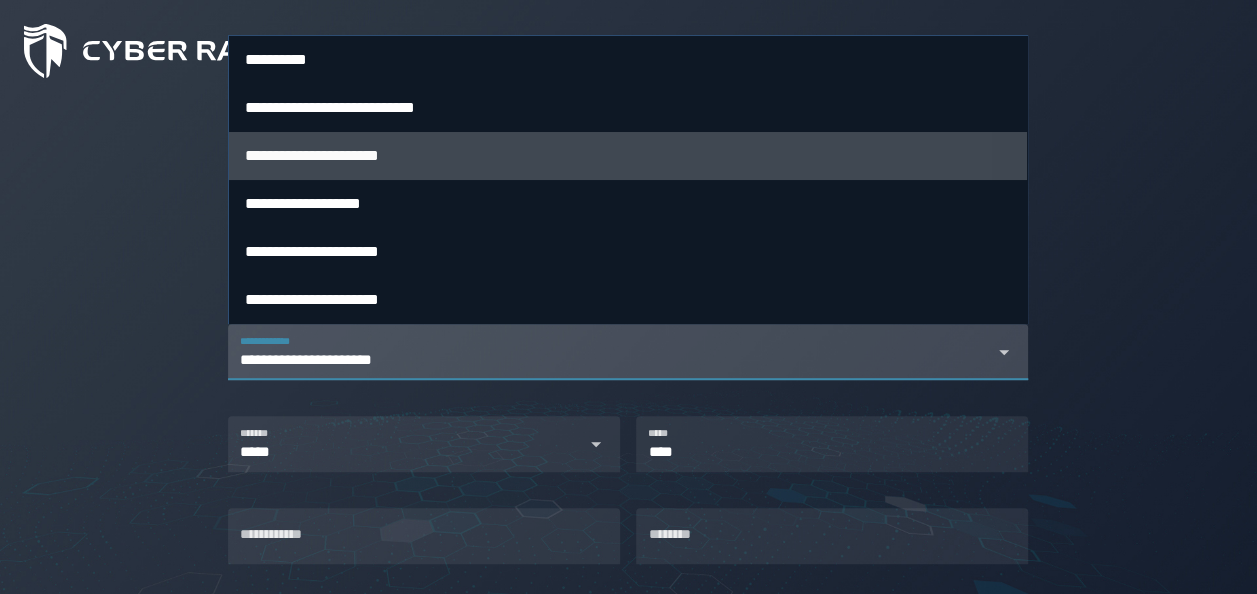 type on "**********" 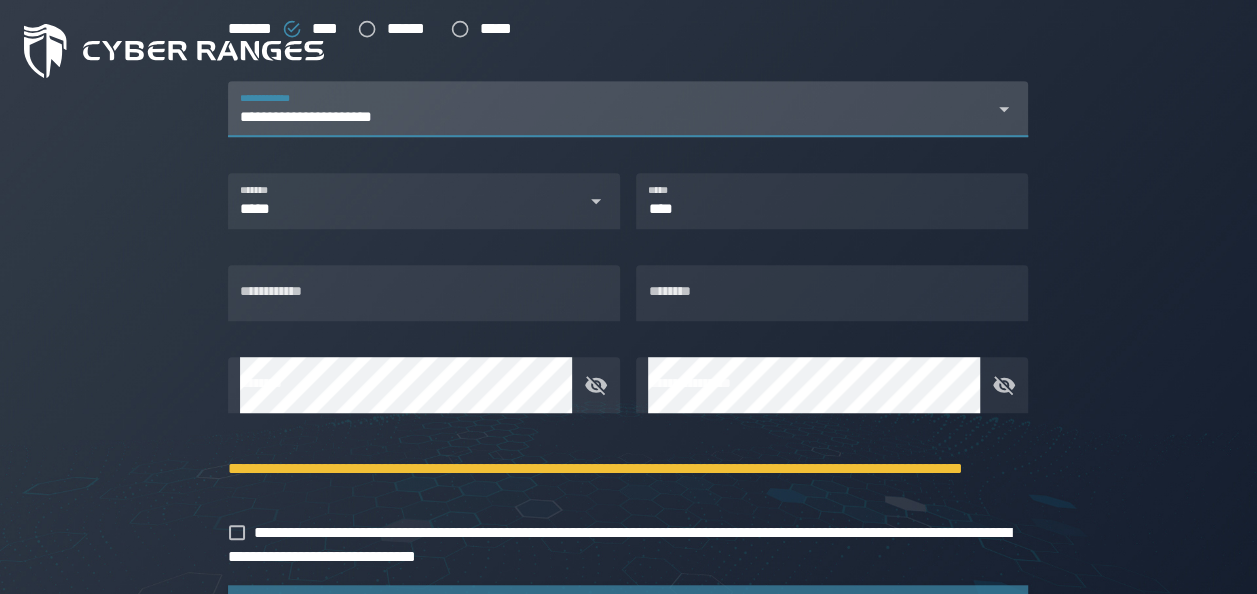 scroll, scrollTop: 545, scrollLeft: 0, axis: vertical 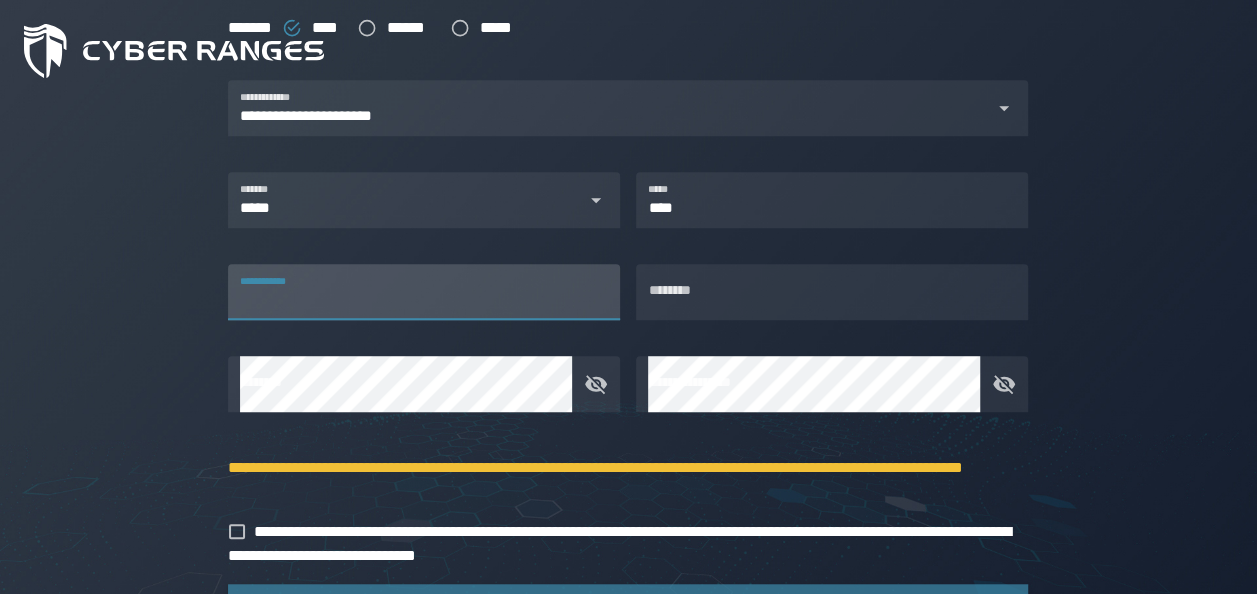 click on "**********" at bounding box center [424, 292] 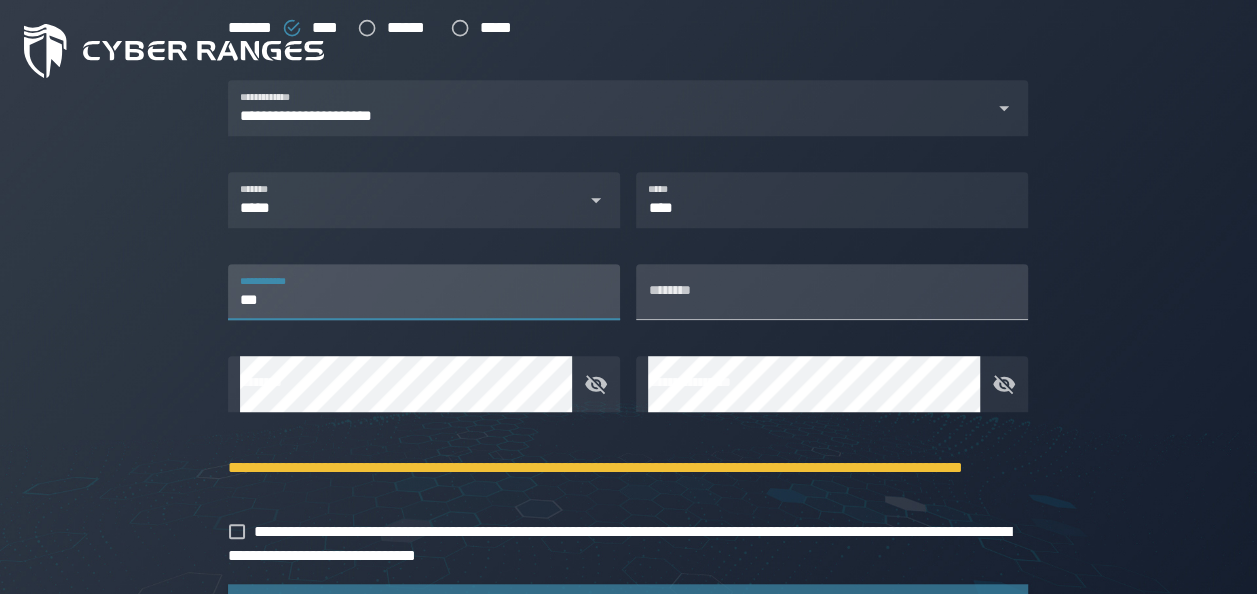 click on "********" at bounding box center (832, 292) 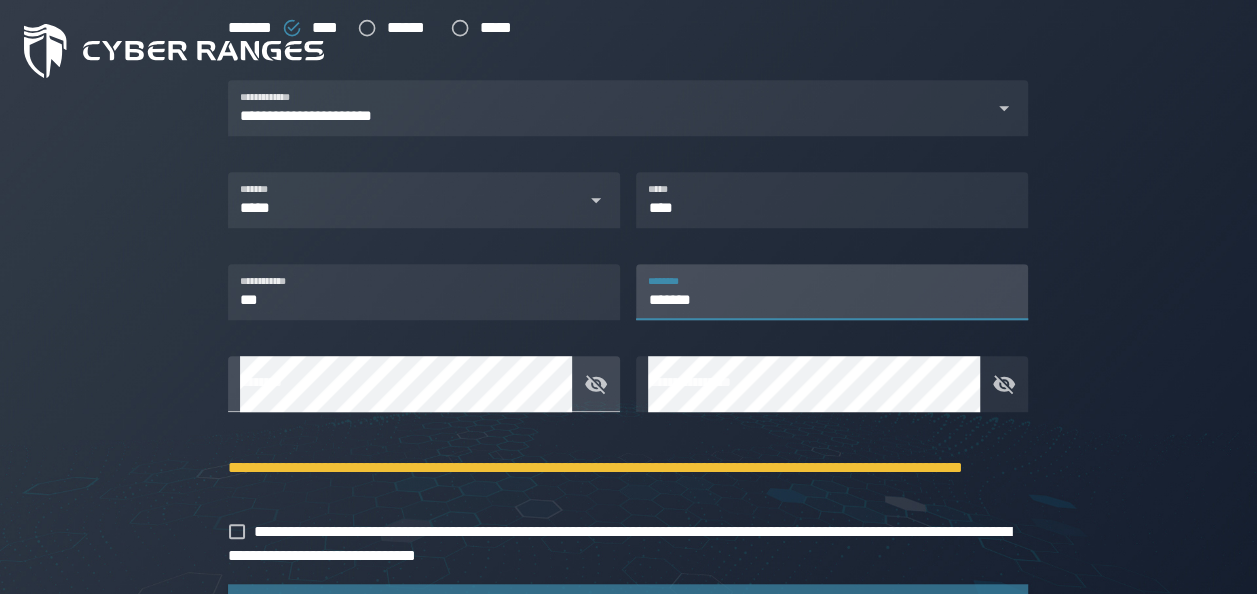 type on "*******" 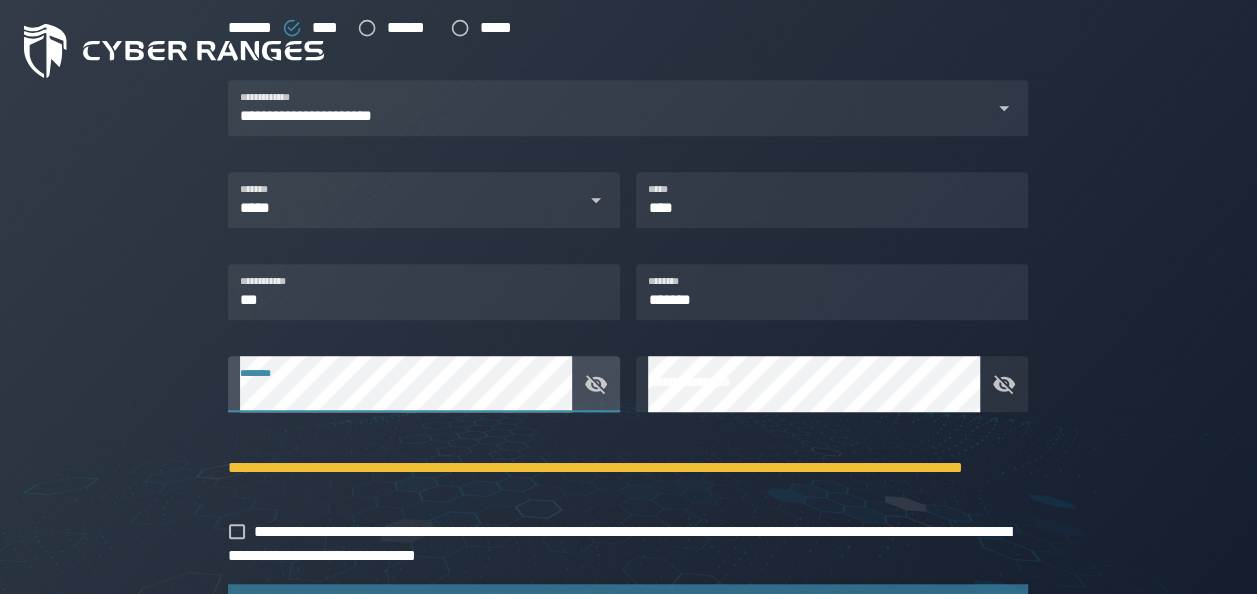 click 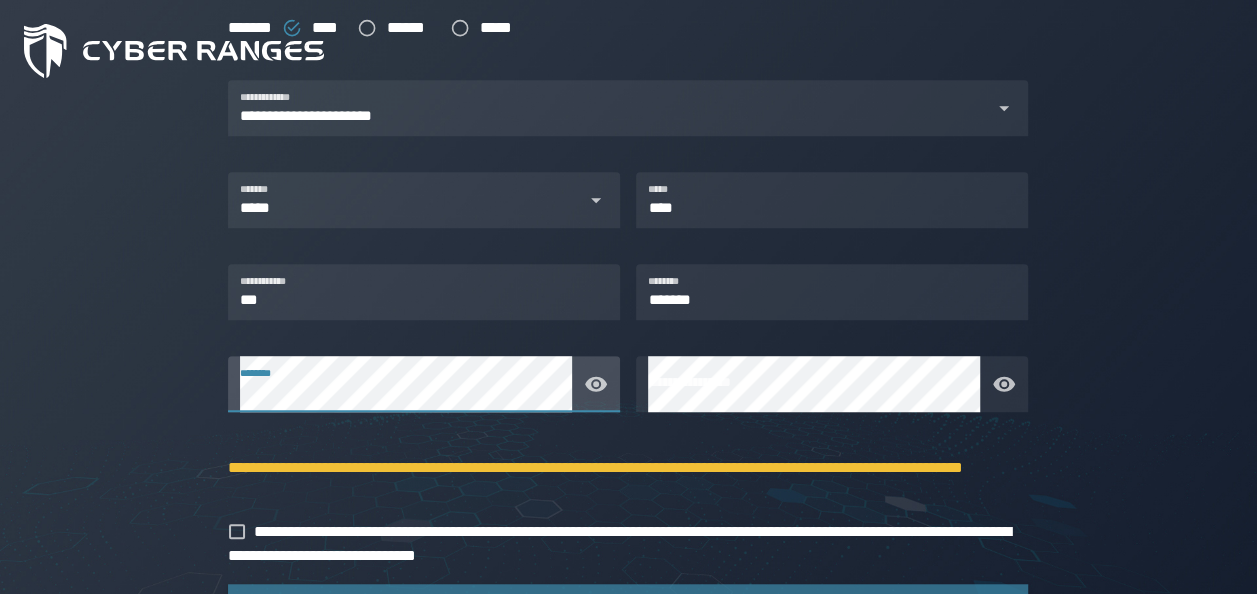click on "**********" 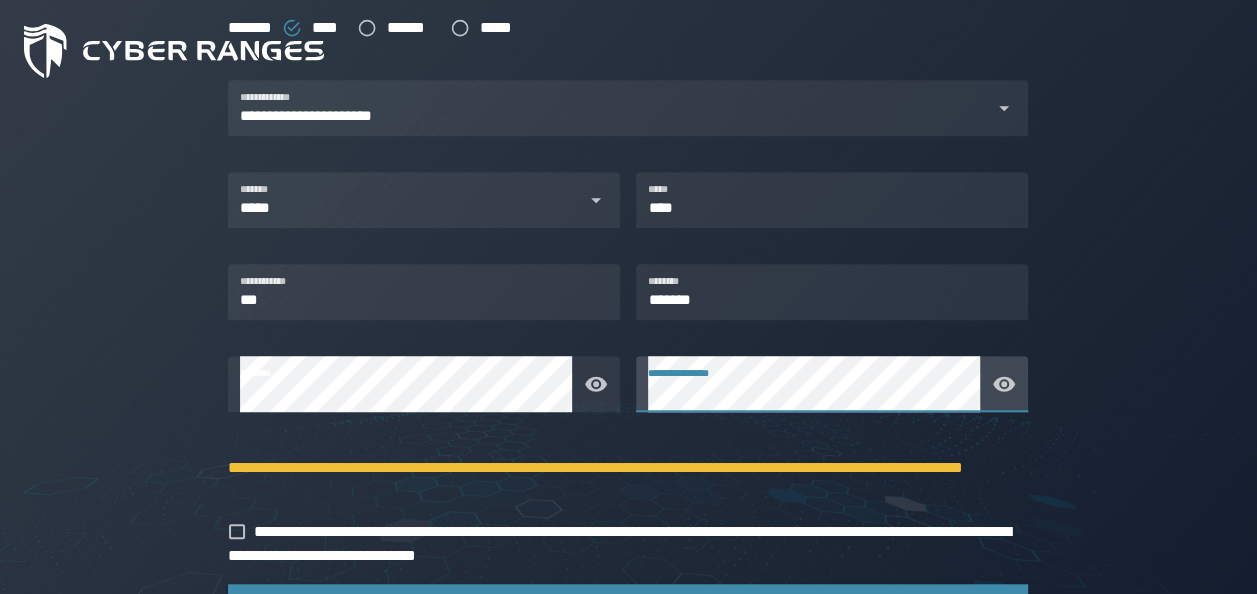 scroll, scrollTop: 634, scrollLeft: 0, axis: vertical 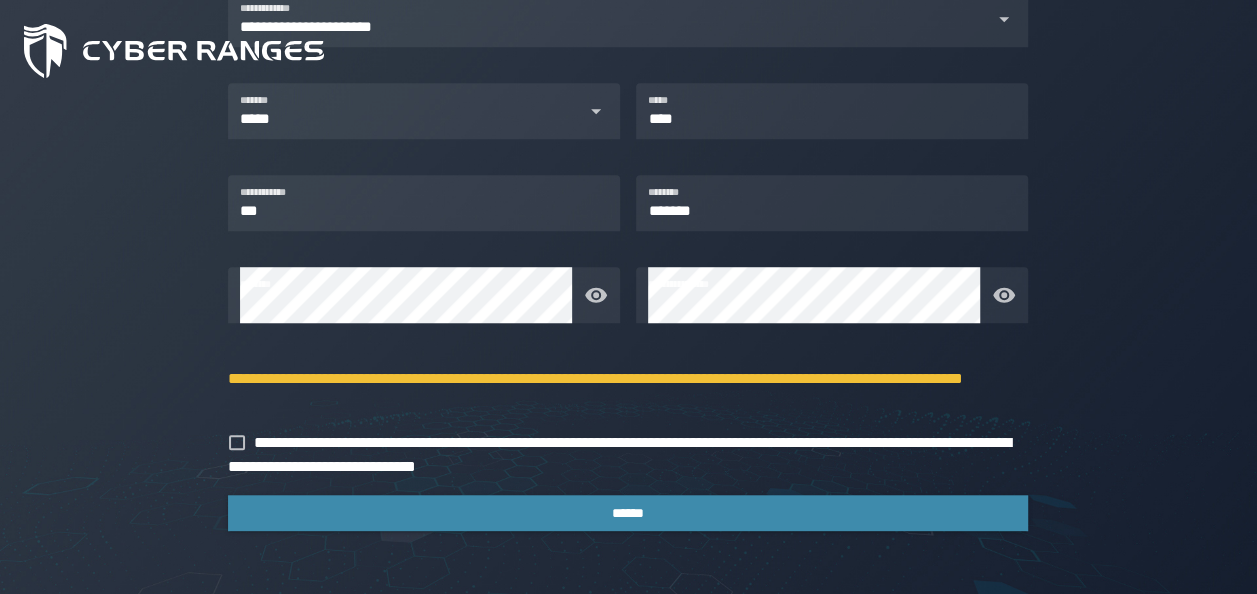 click on "**********" 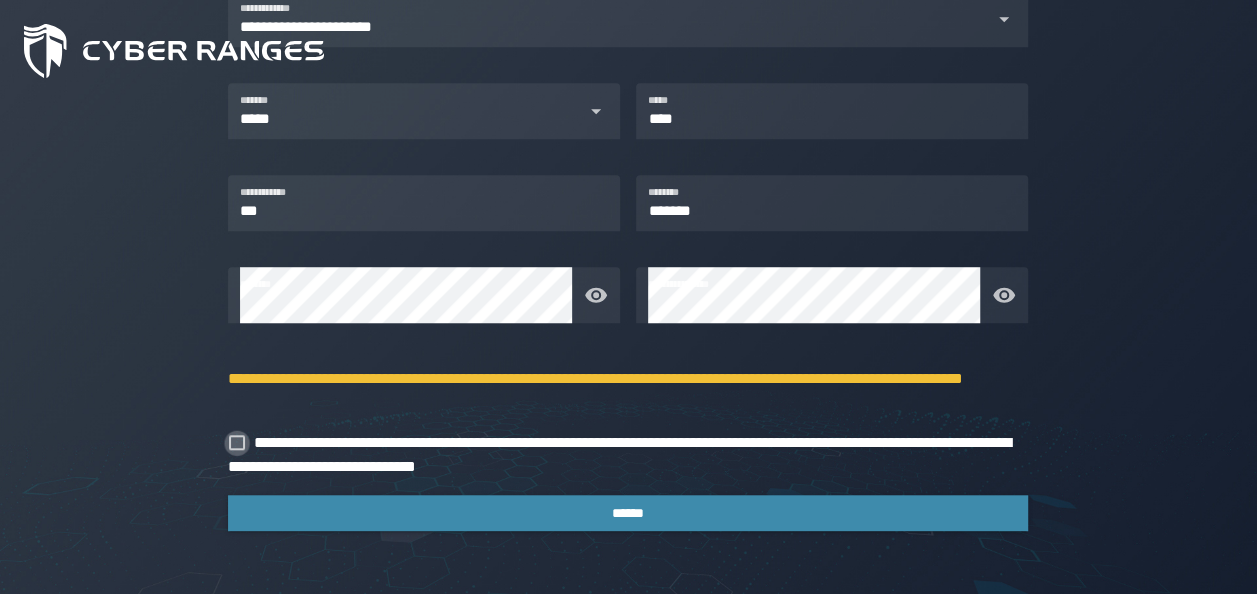 click at bounding box center (237, 443) 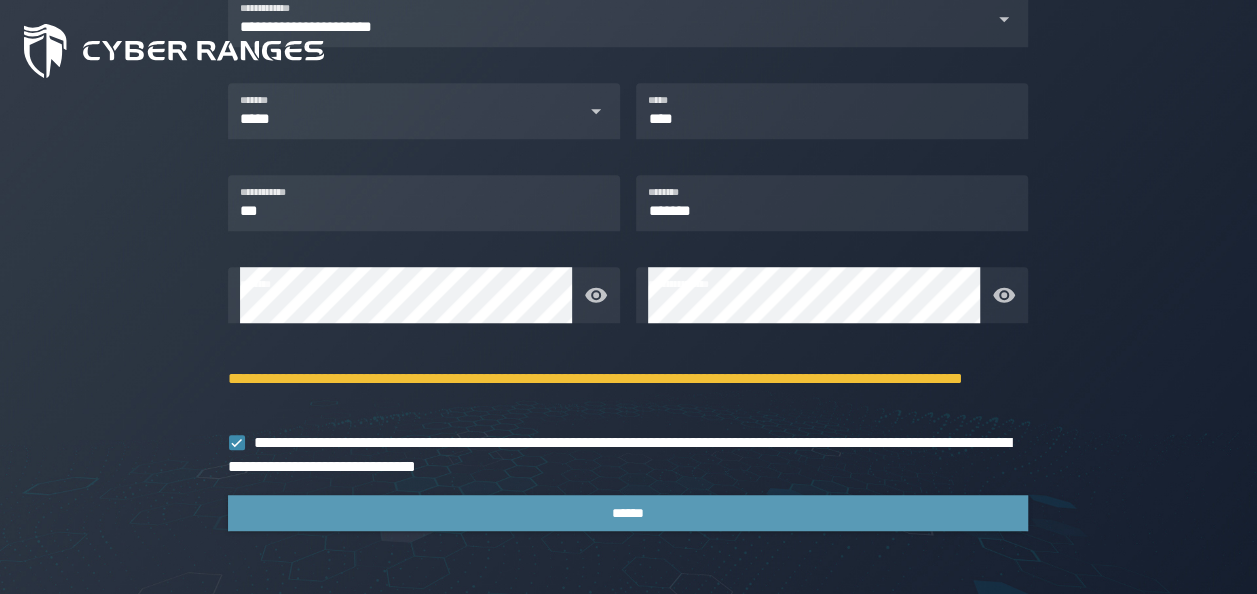 click on "******" at bounding box center [628, 513] 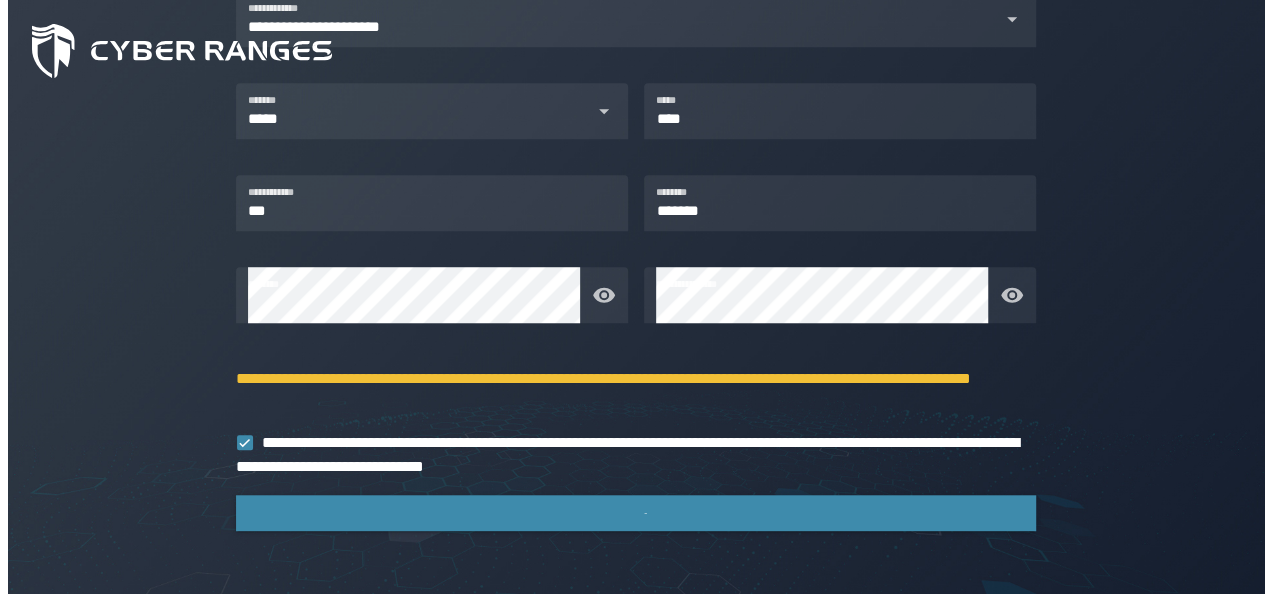 scroll, scrollTop: 0, scrollLeft: 0, axis: both 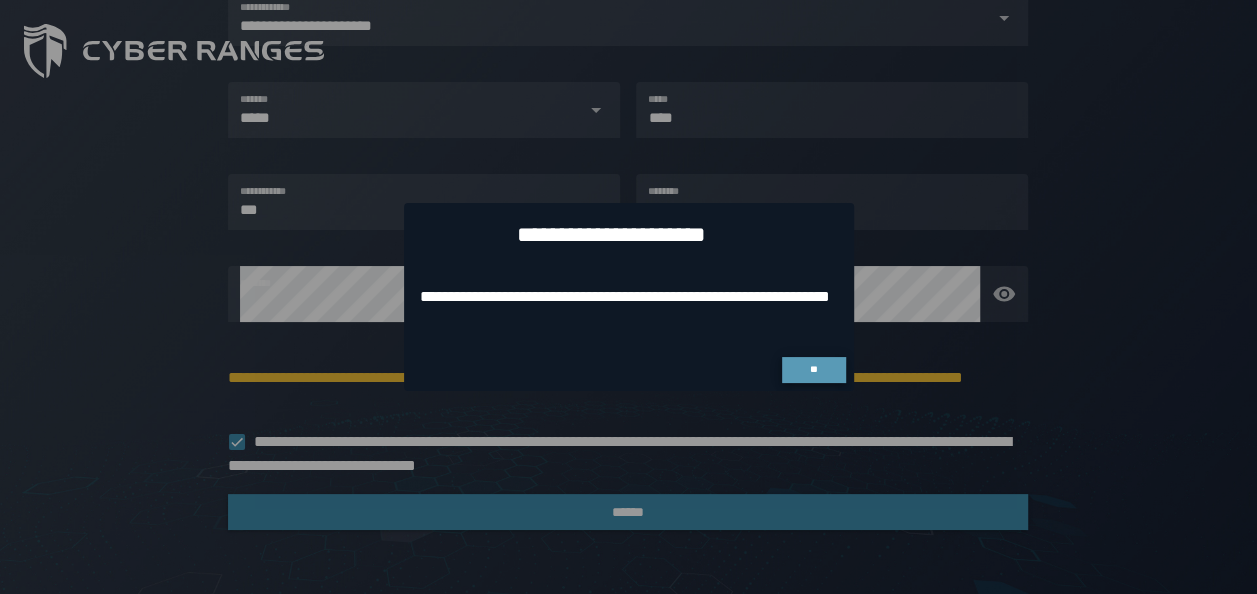 click on "**" at bounding box center [813, 369] 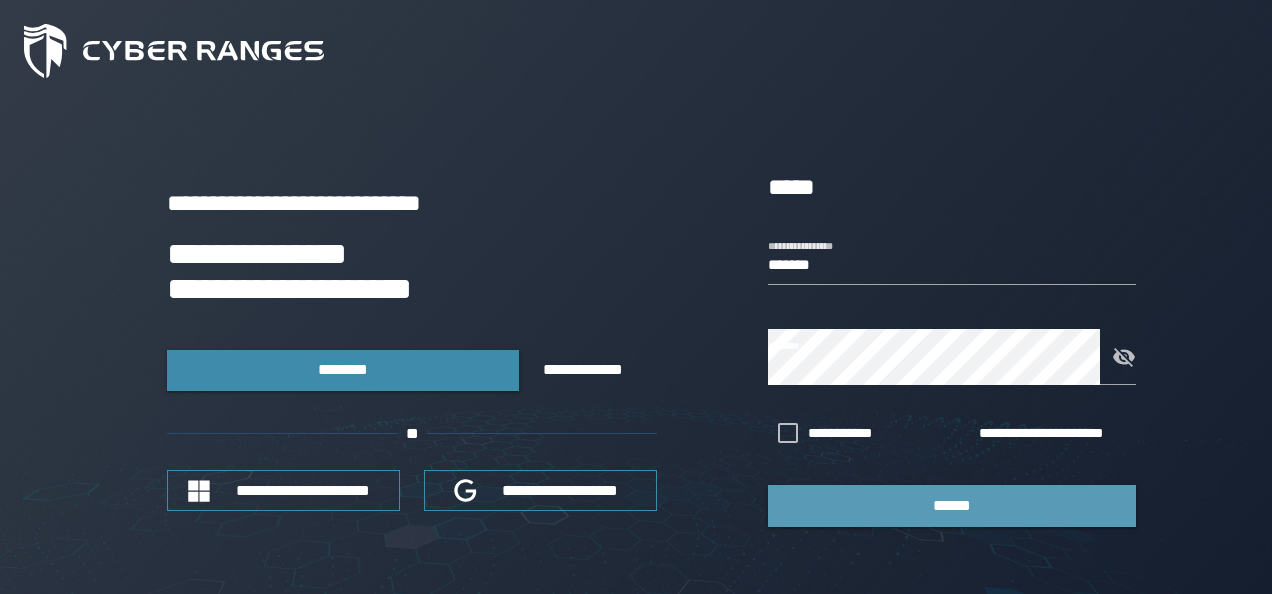 click on "******" at bounding box center (952, 505) 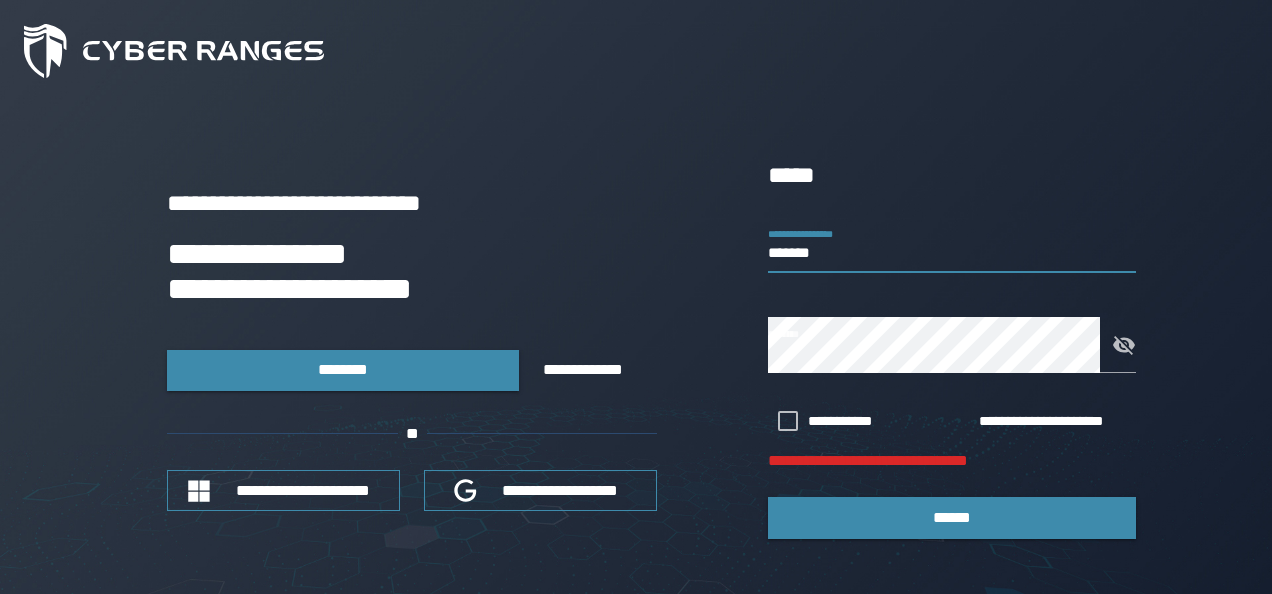 click on "*******" at bounding box center (952, 245) 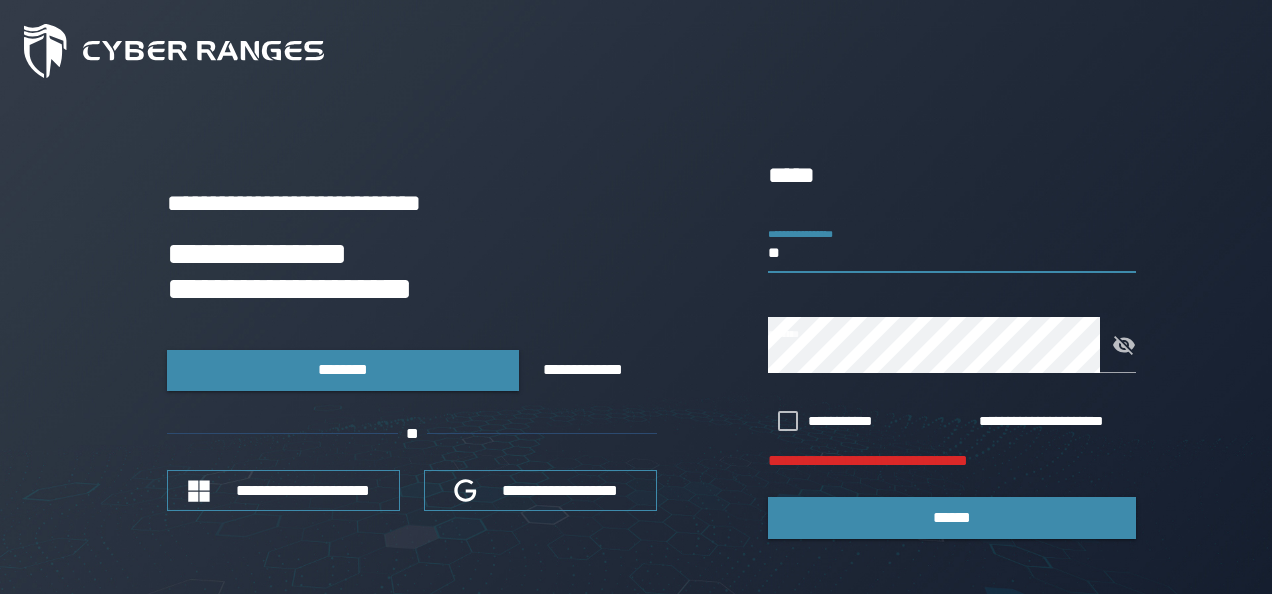 type on "*" 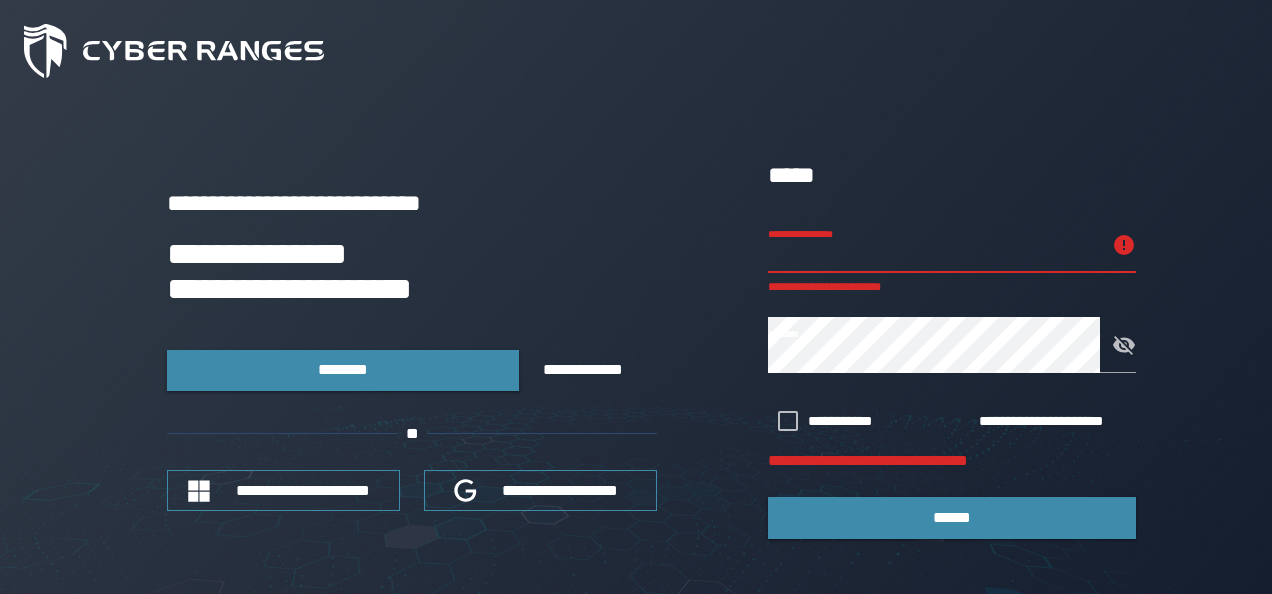 type on "*" 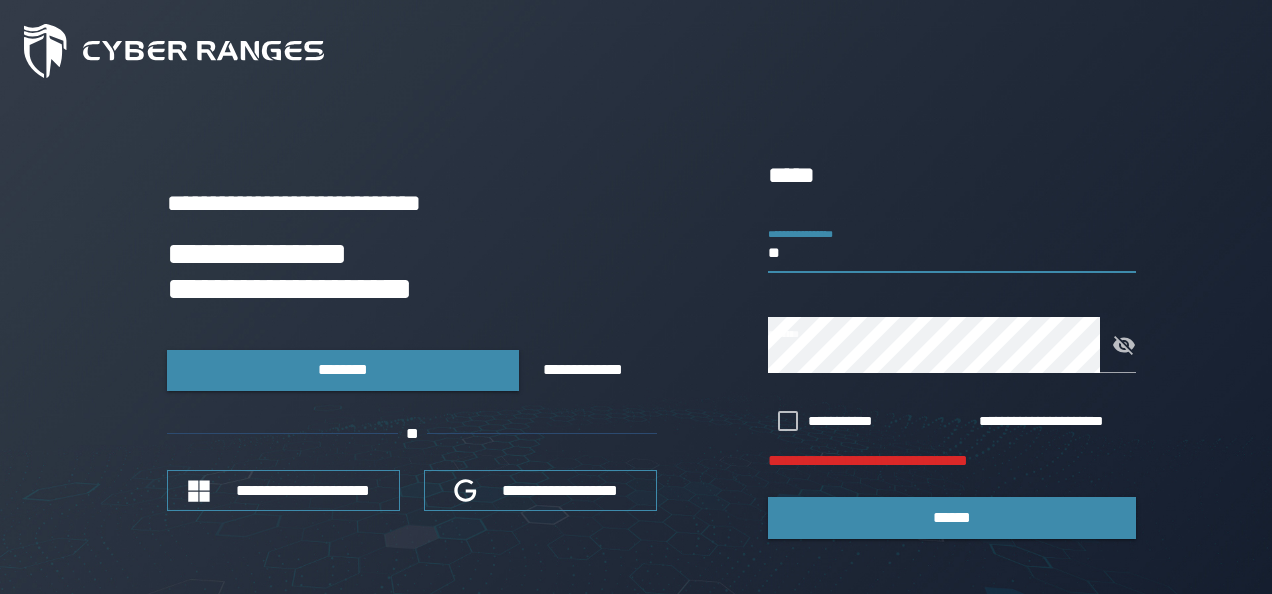type on "**********" 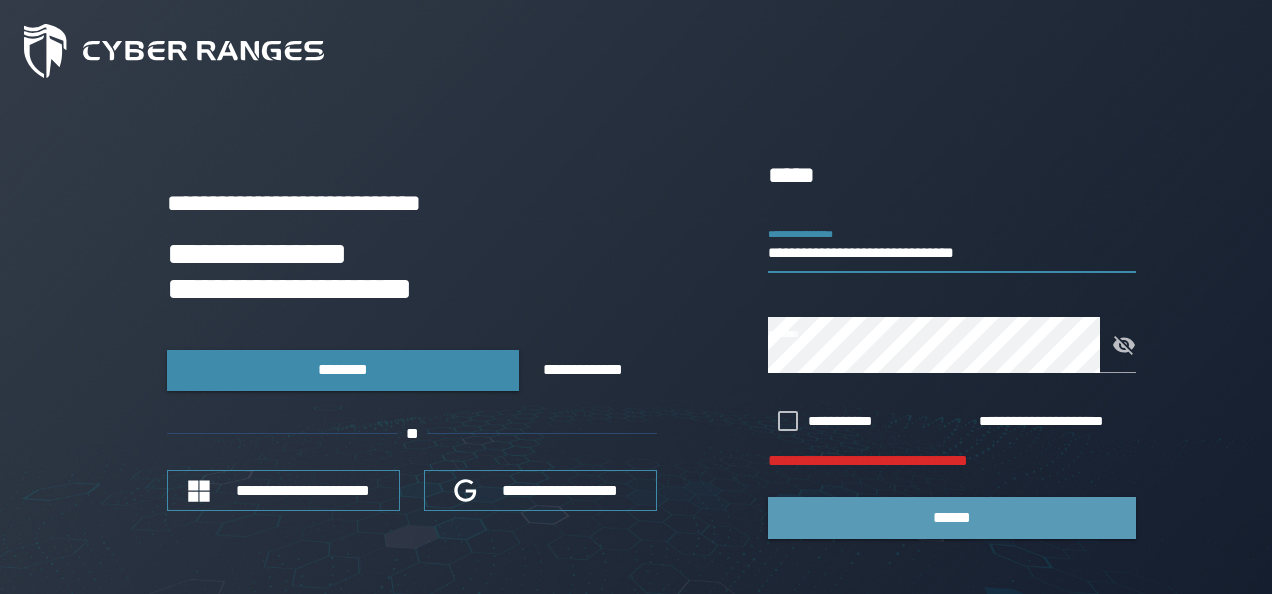click on "******" at bounding box center [952, 517] 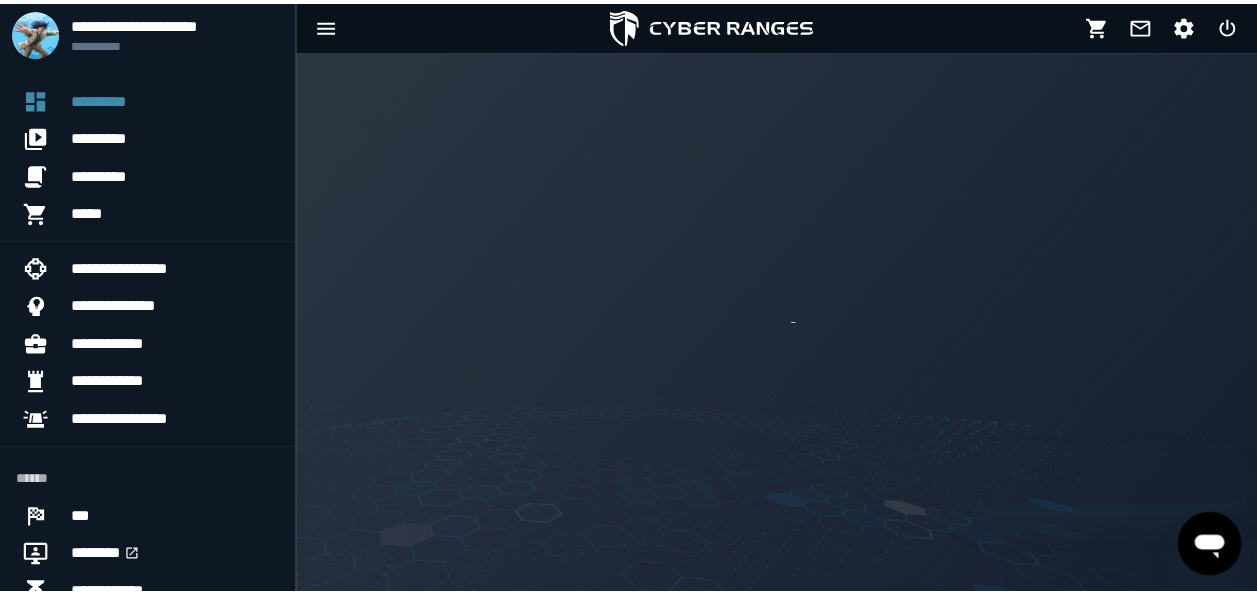scroll, scrollTop: 0, scrollLeft: 0, axis: both 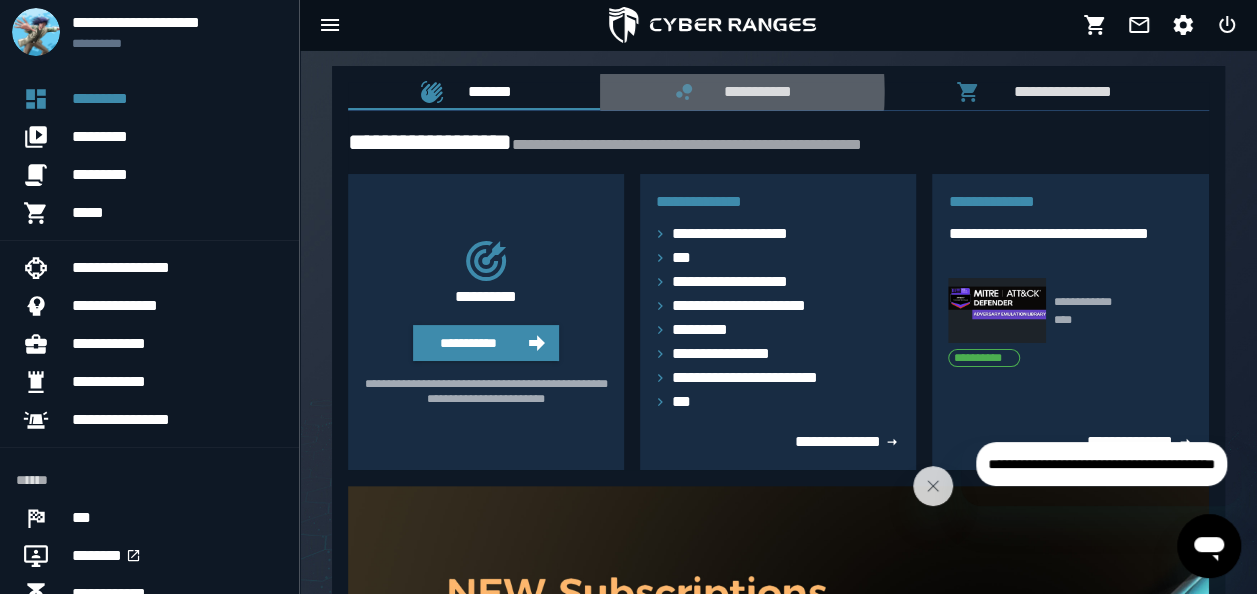 click on "**********" at bounding box center [754, 91] 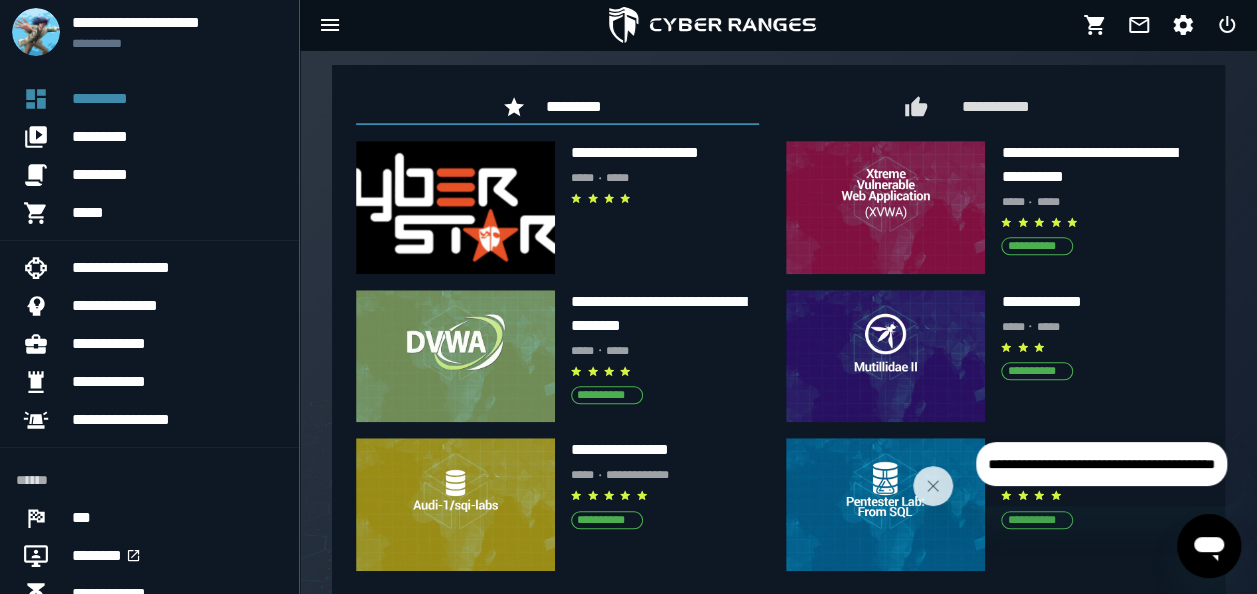 scroll, scrollTop: 789, scrollLeft: 0, axis: vertical 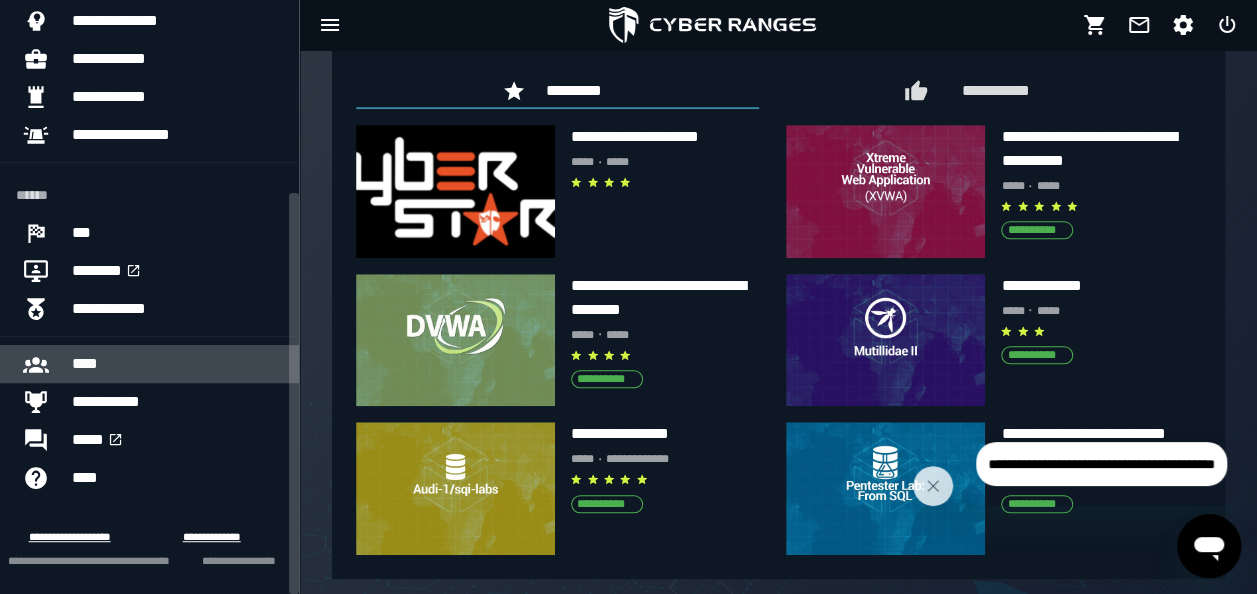 click on "****" at bounding box center (177, 364) 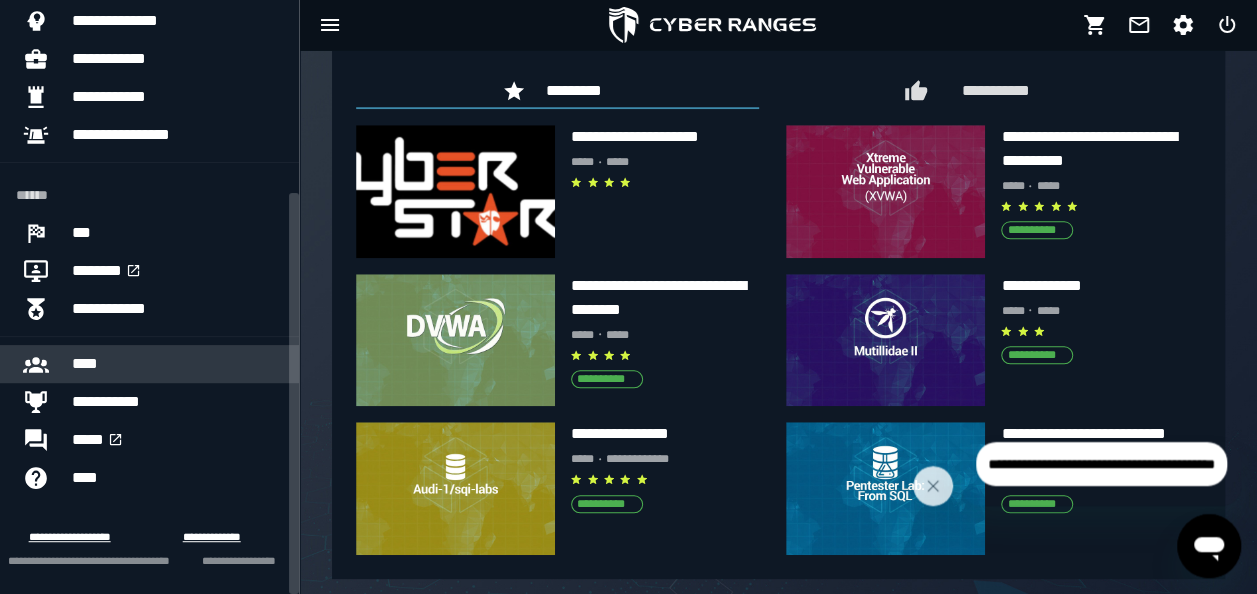 scroll, scrollTop: 0, scrollLeft: 0, axis: both 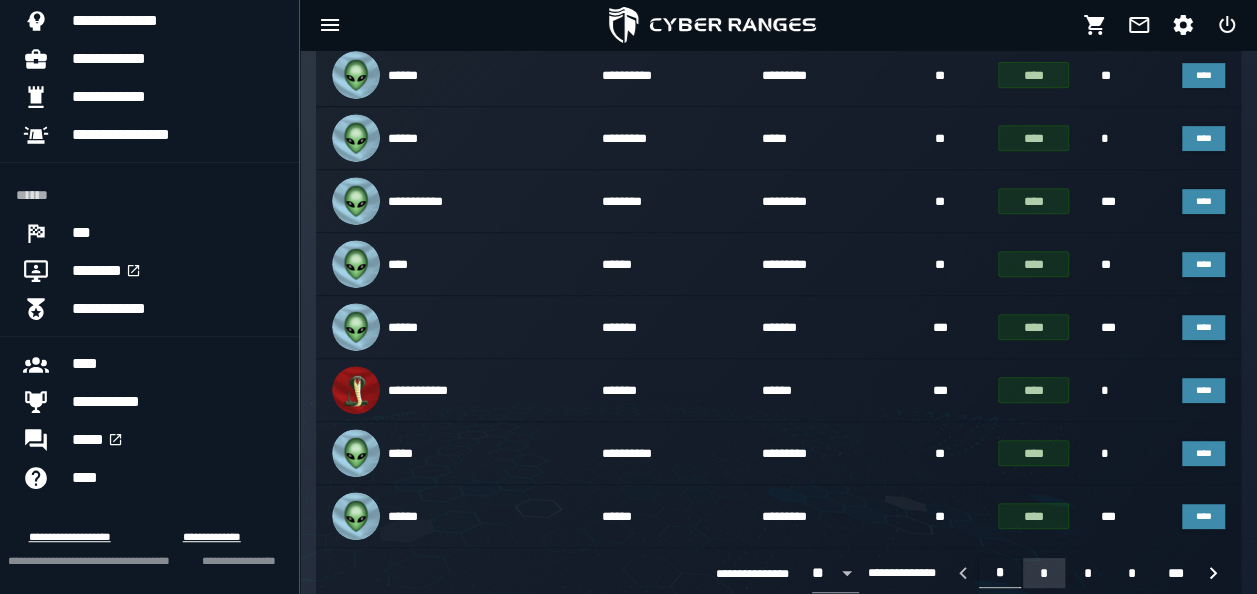 click on "*" at bounding box center (1044, 573) 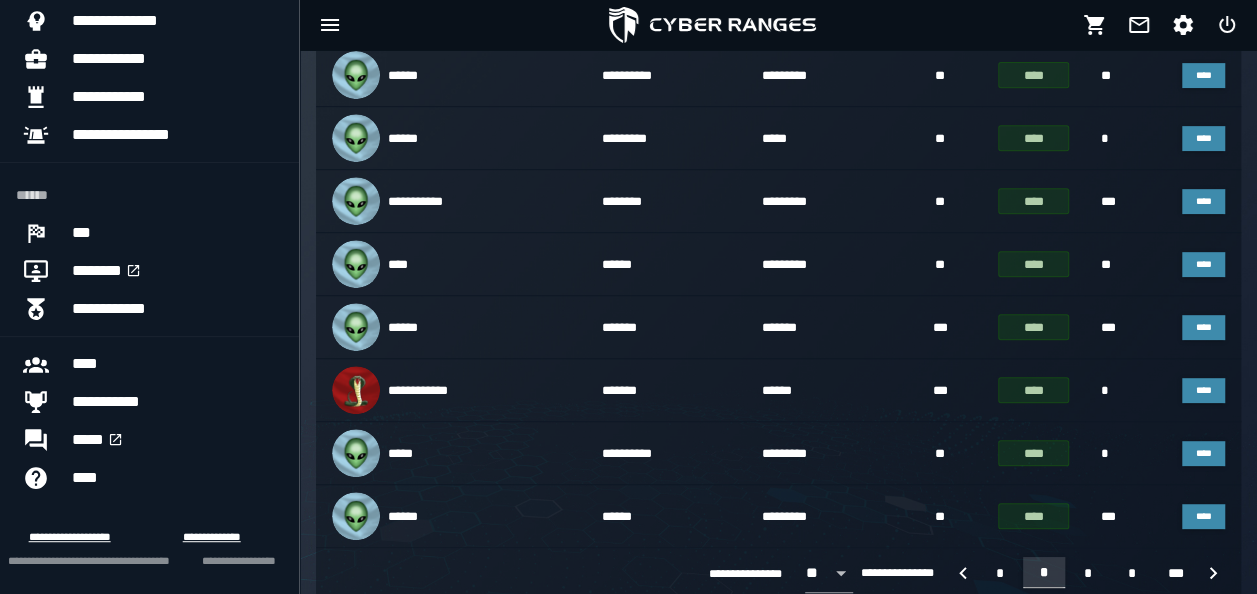 scroll, scrollTop: 0, scrollLeft: 0, axis: both 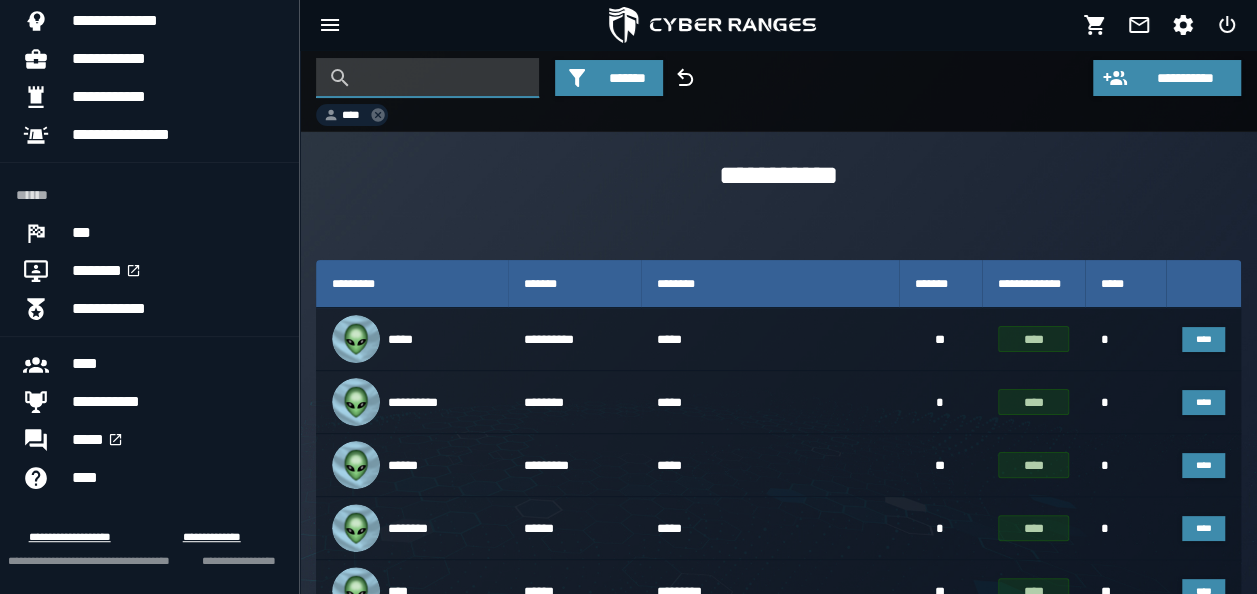 click at bounding box center (442, 78) 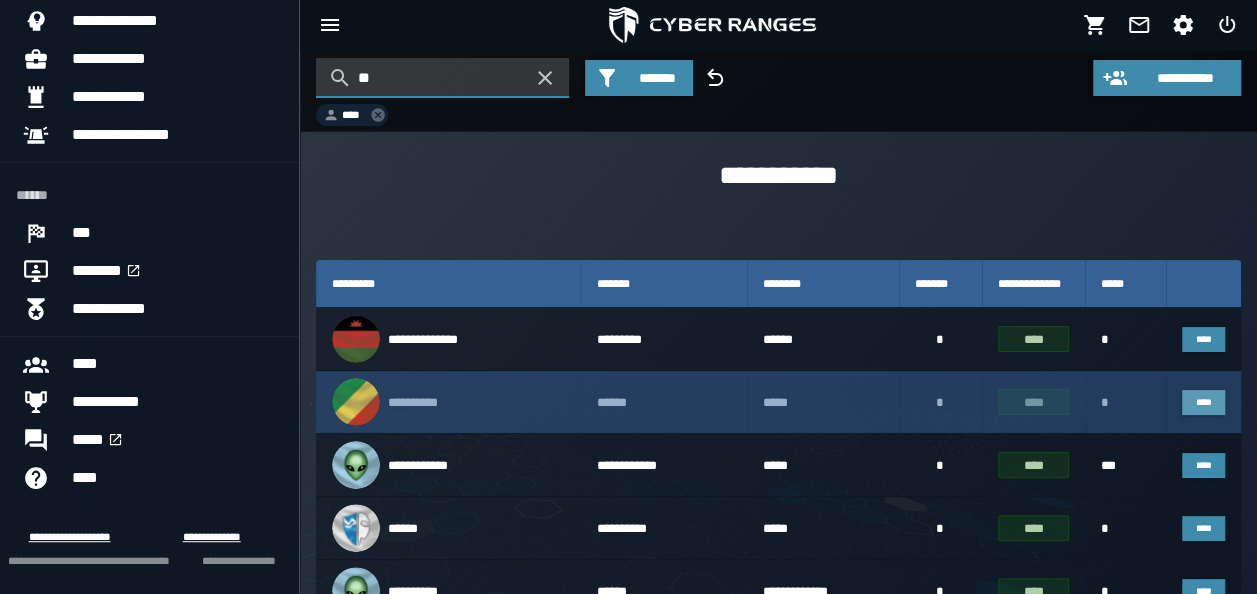 type on "**" 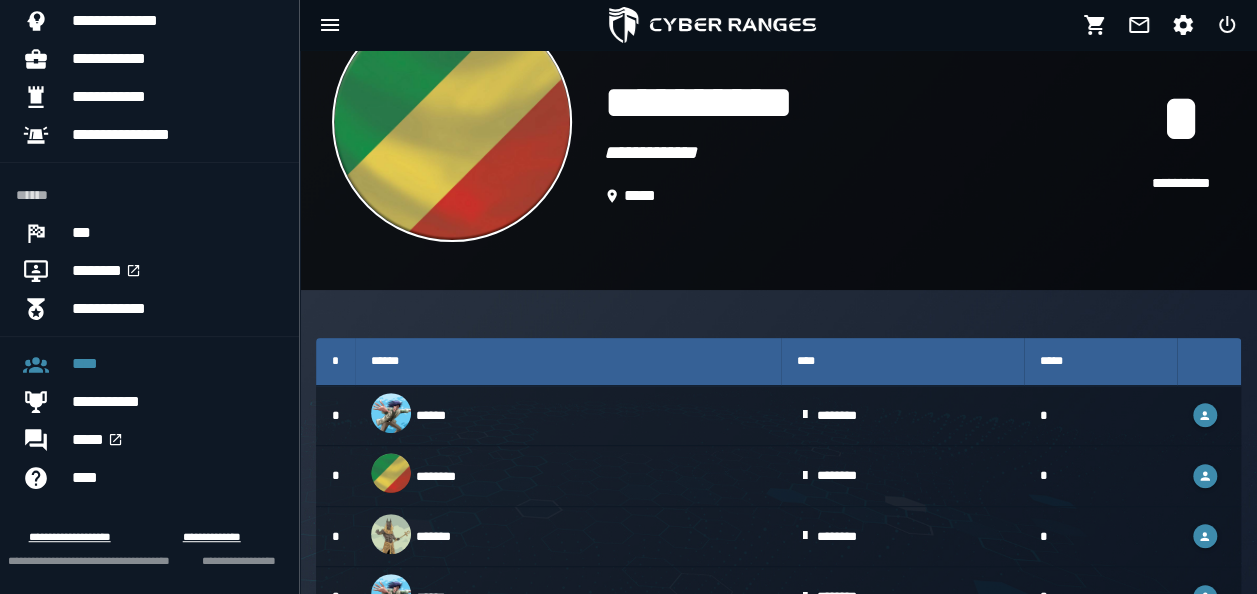 scroll, scrollTop: 0, scrollLeft: 0, axis: both 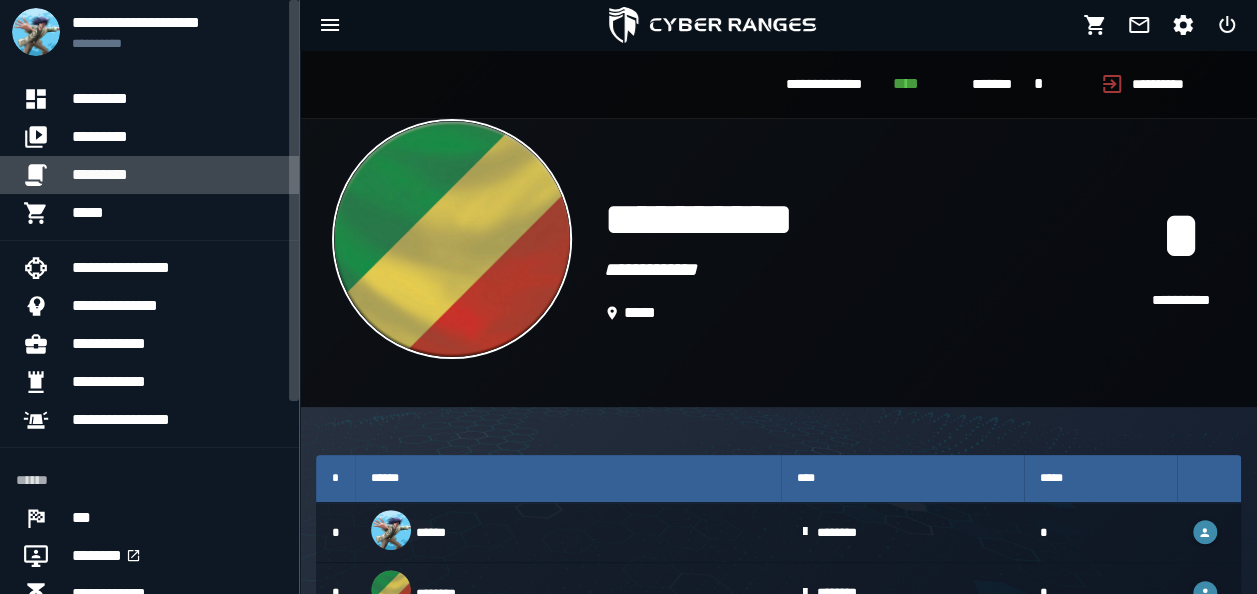 click on "*********" at bounding box center [177, 175] 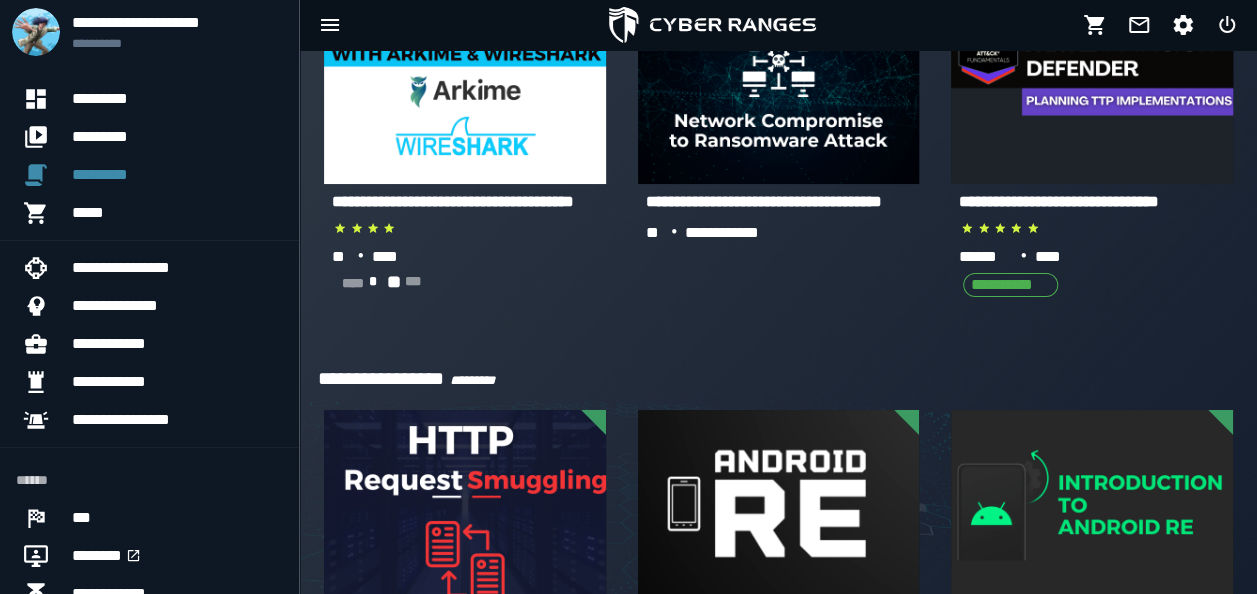 scroll, scrollTop: 0, scrollLeft: 0, axis: both 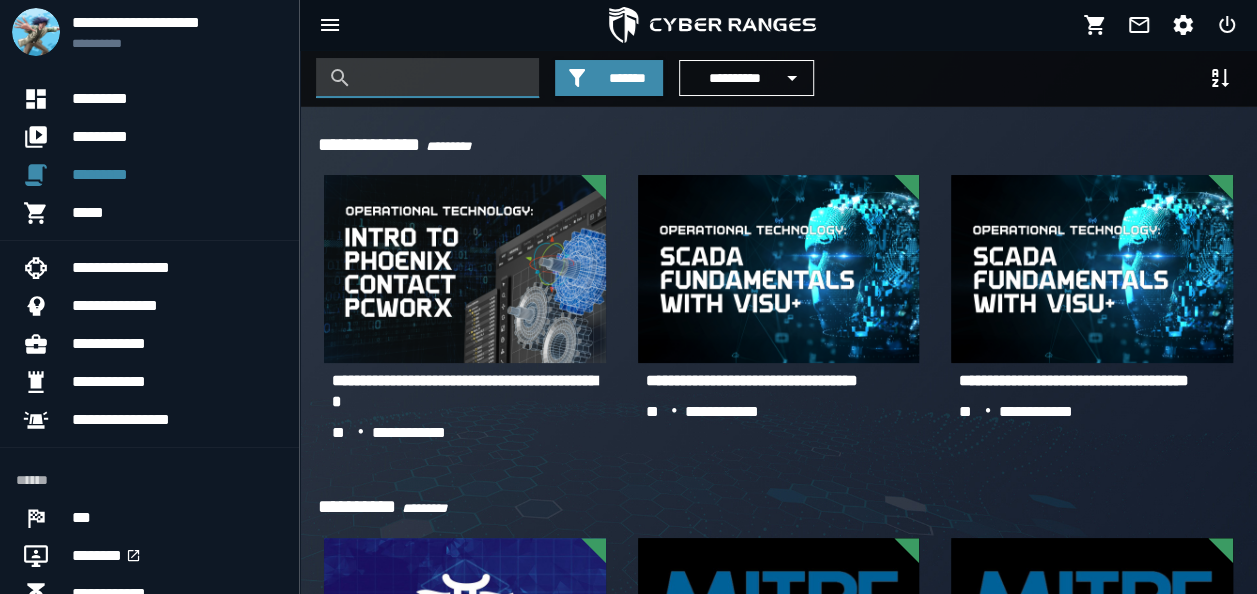 click at bounding box center [442, 78] 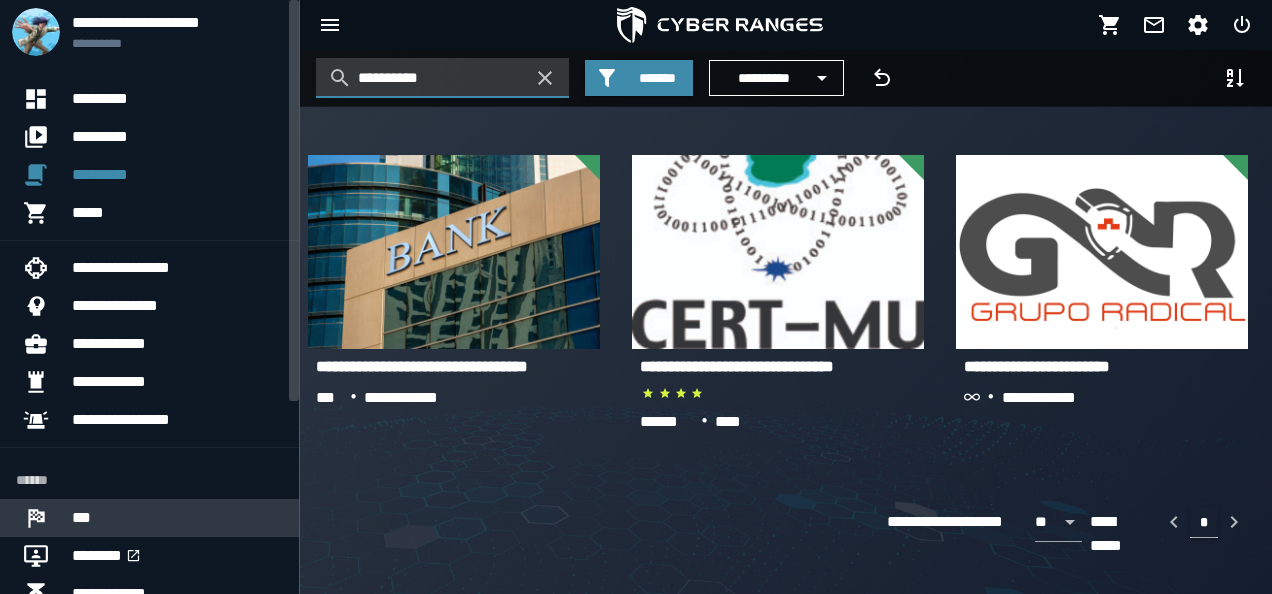 type on "**********" 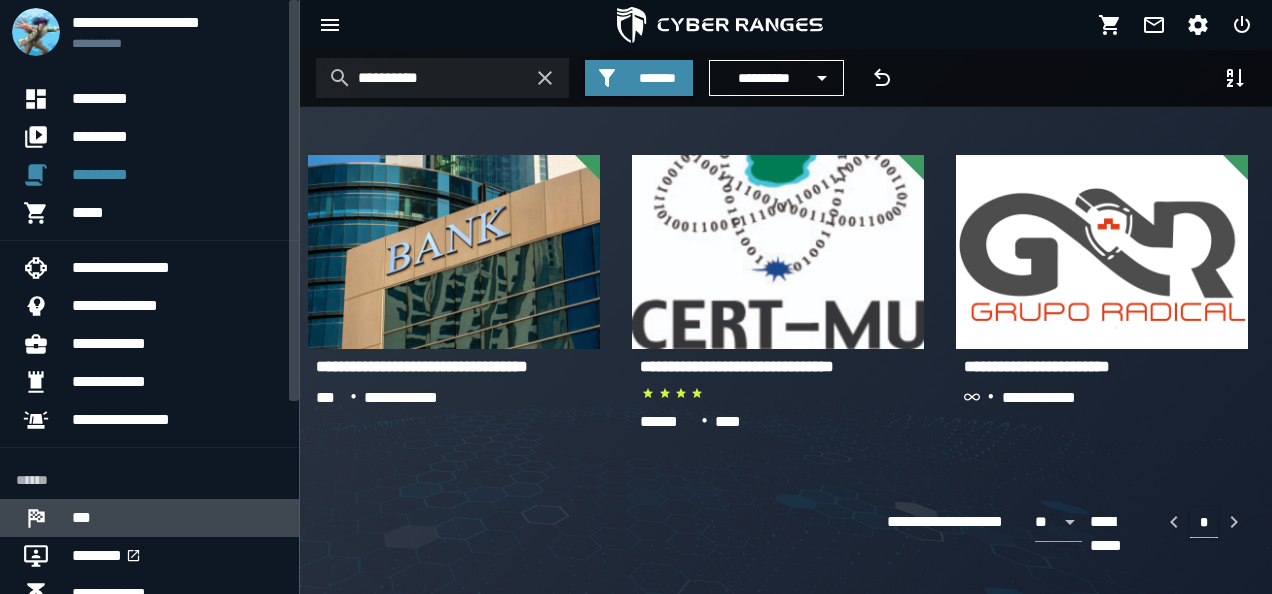click on "***" at bounding box center (177, 518) 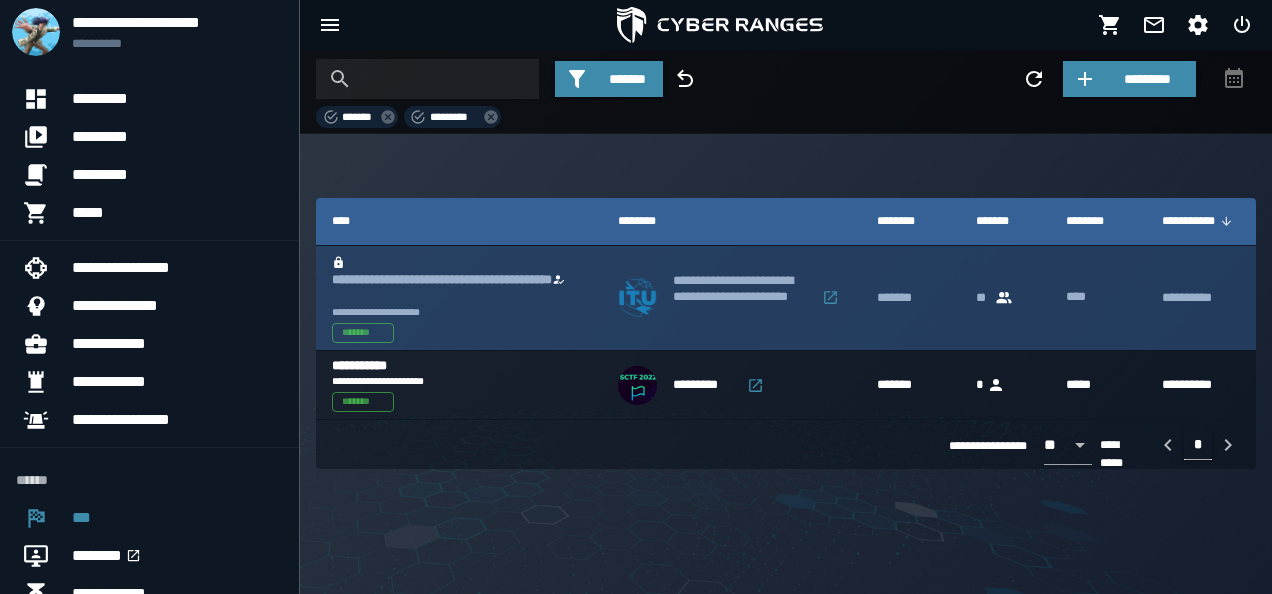 click on "**********" at bounding box center [459, 289] 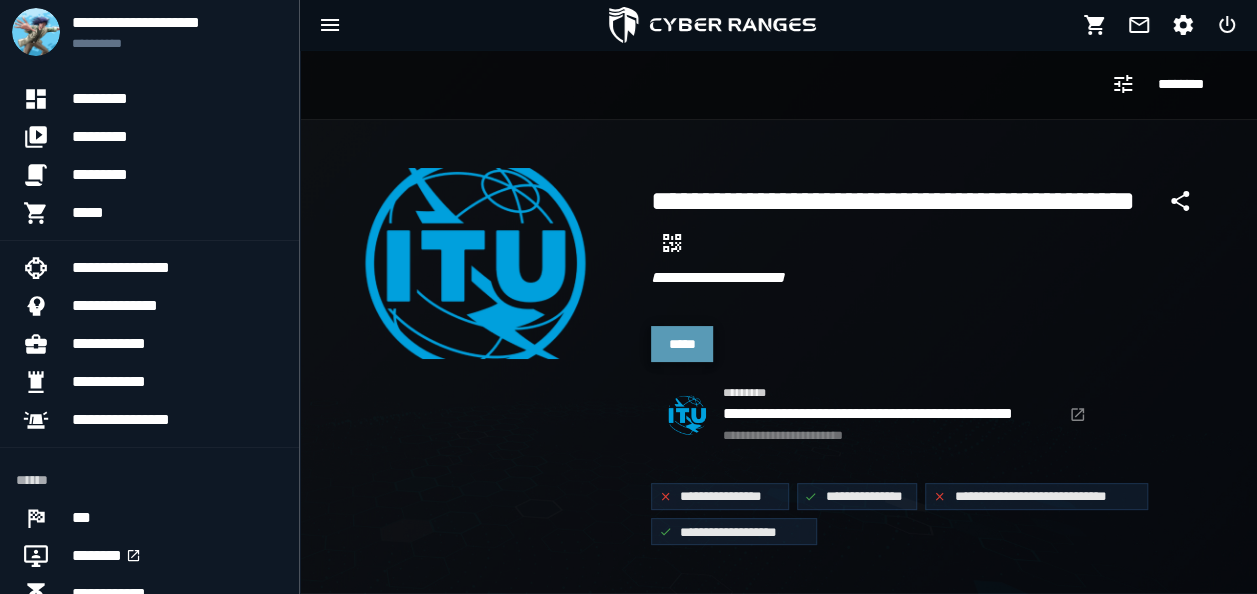 click on "*****" at bounding box center (682, 344) 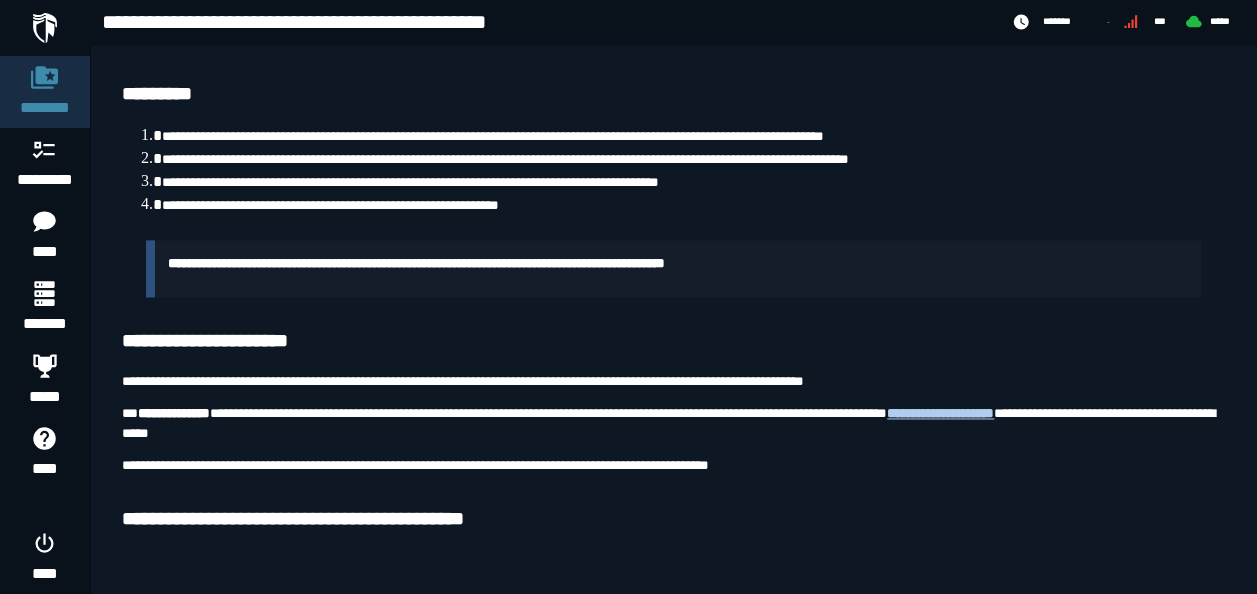 scroll, scrollTop: 1310, scrollLeft: 0, axis: vertical 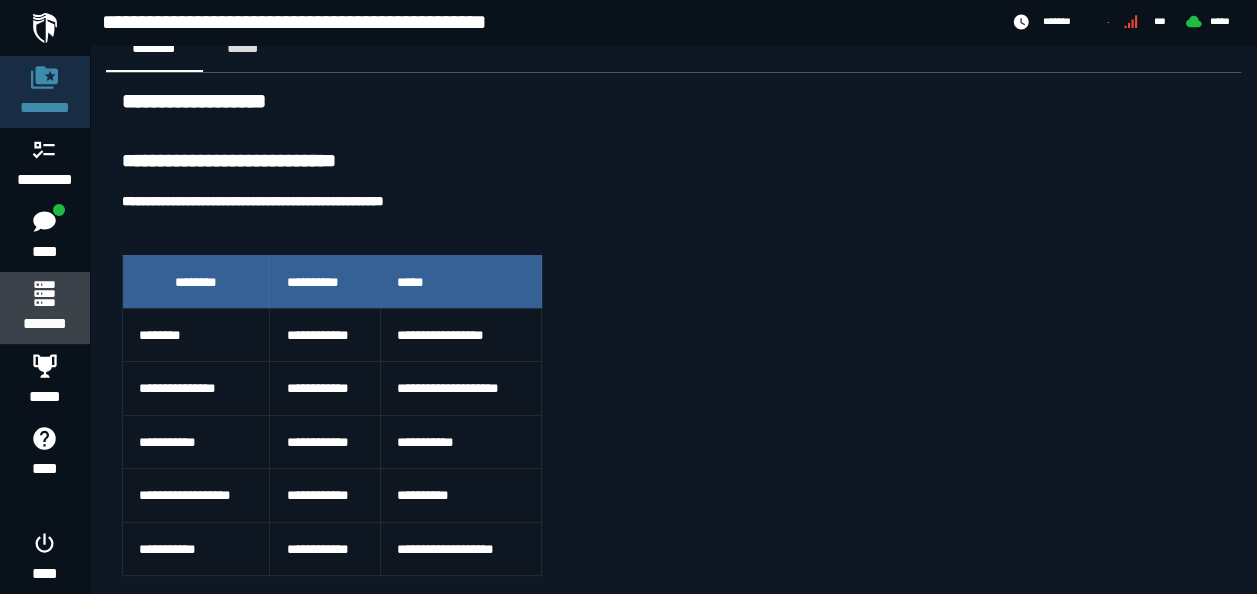 click 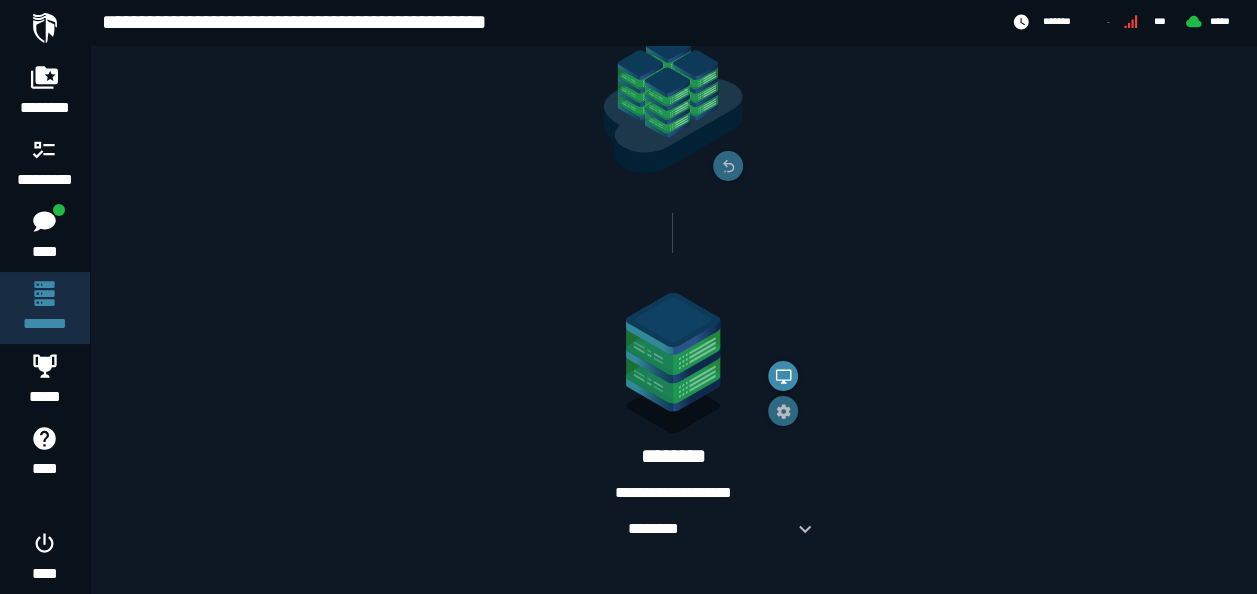 scroll, scrollTop: 217, scrollLeft: 0, axis: vertical 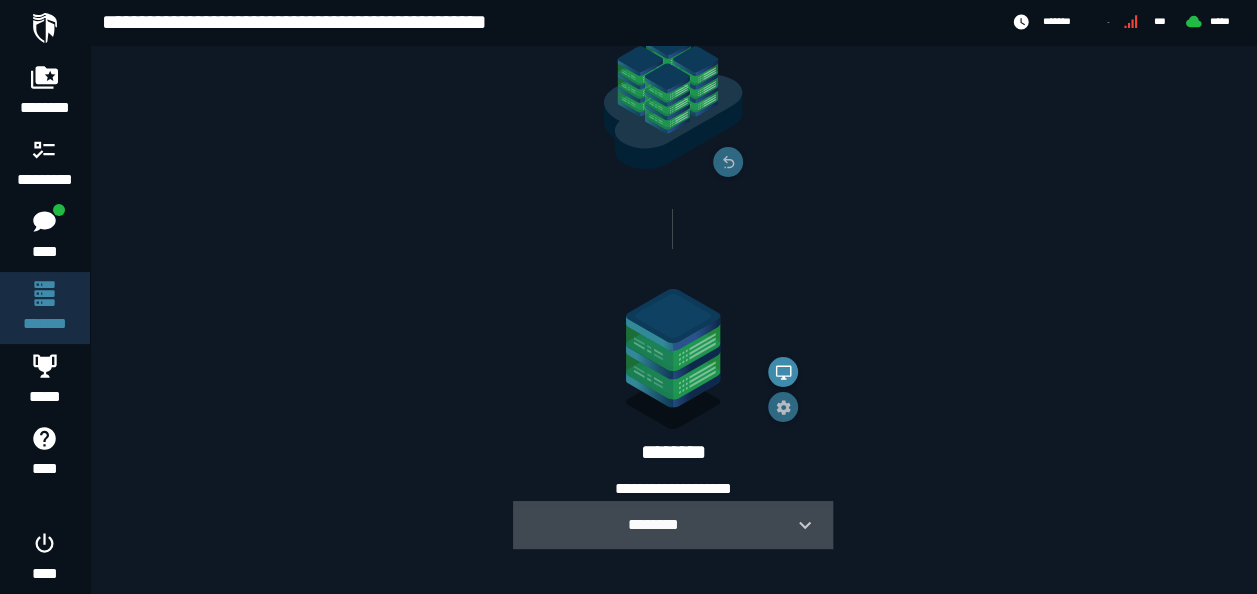 click on "********" at bounding box center [673, 525] 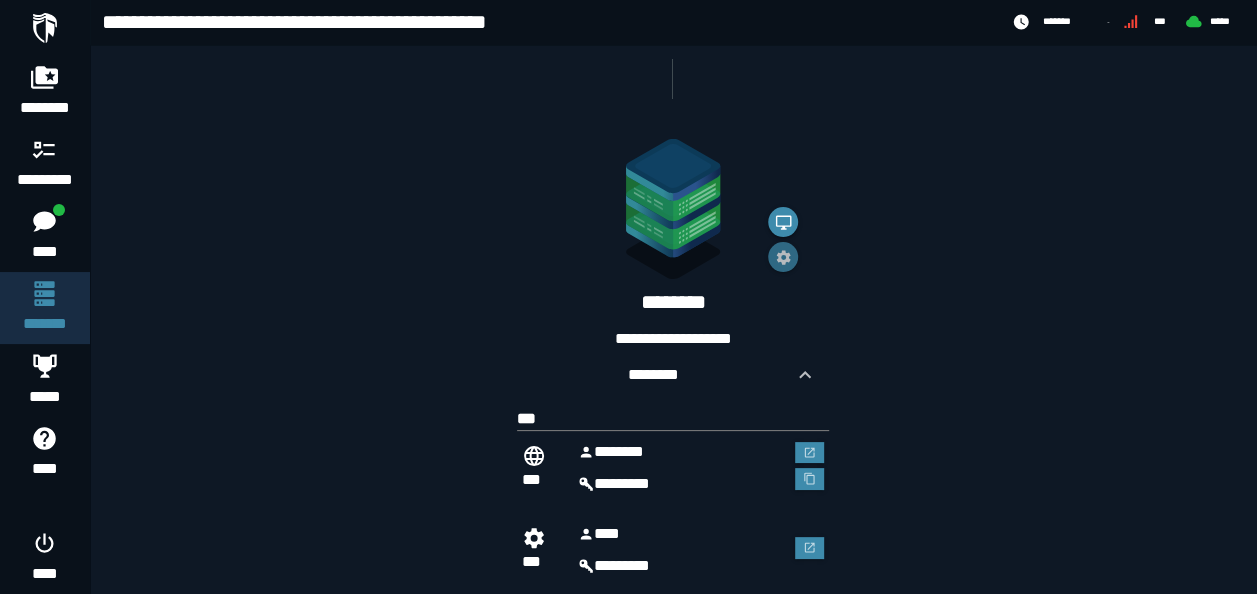 scroll, scrollTop: 410, scrollLeft: 0, axis: vertical 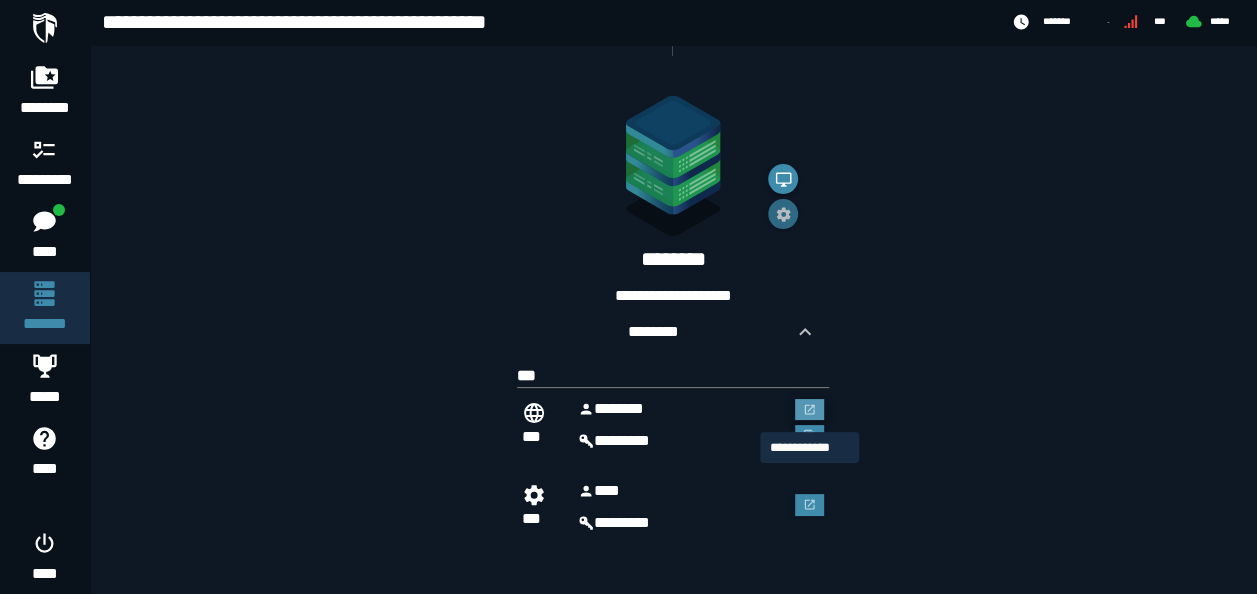 click 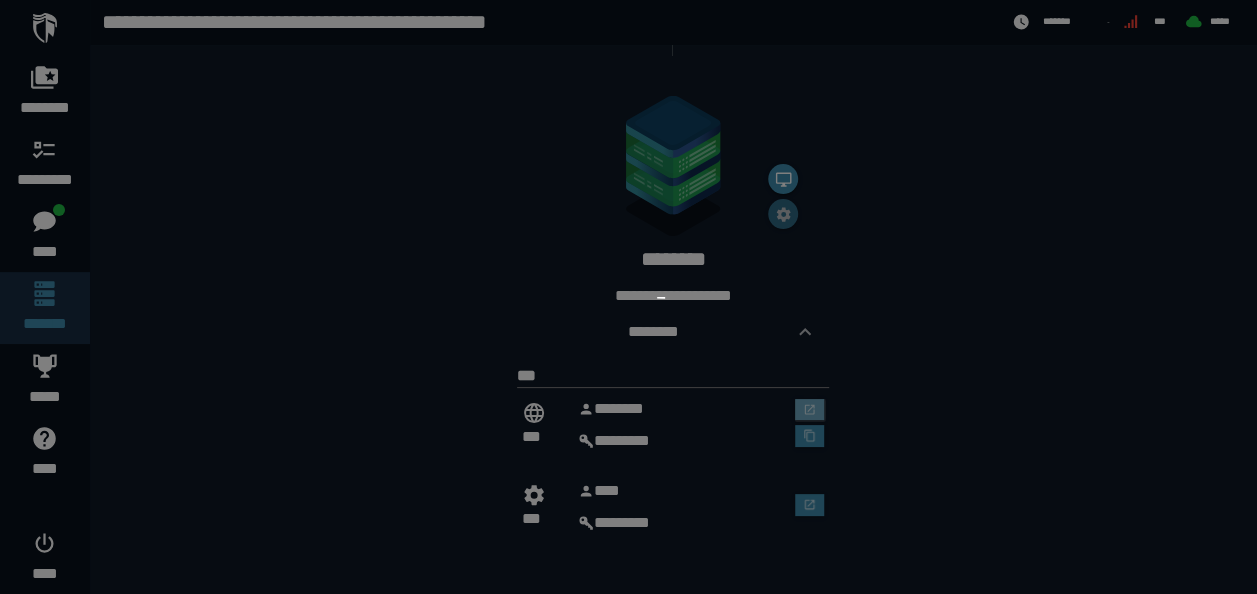 scroll, scrollTop: 0, scrollLeft: 0, axis: both 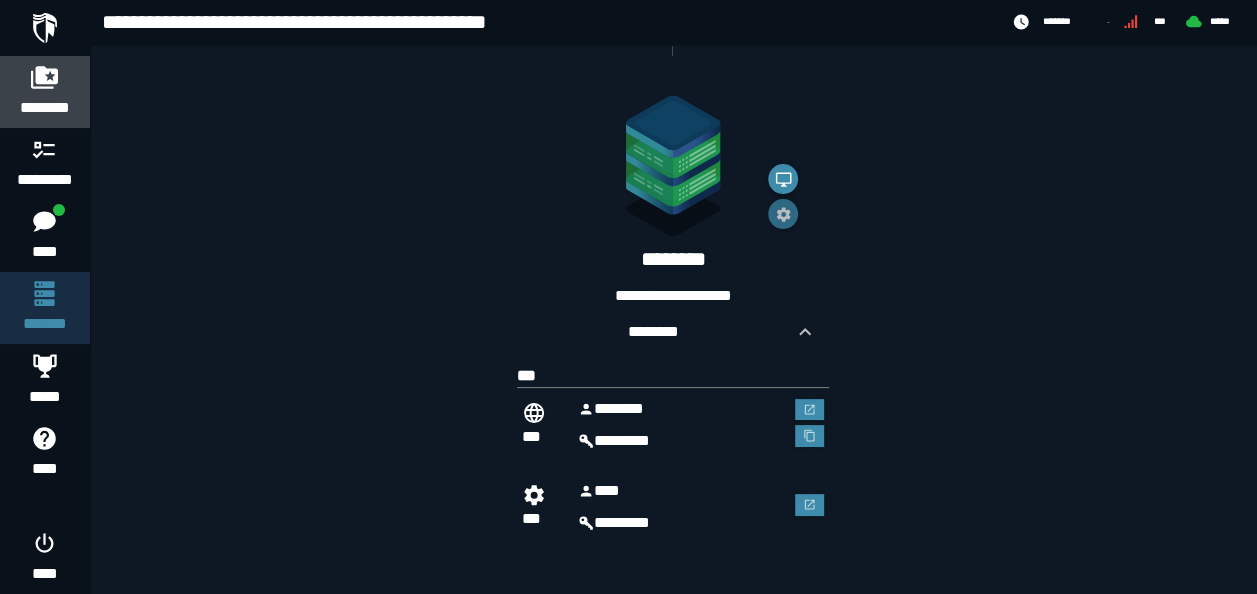 click 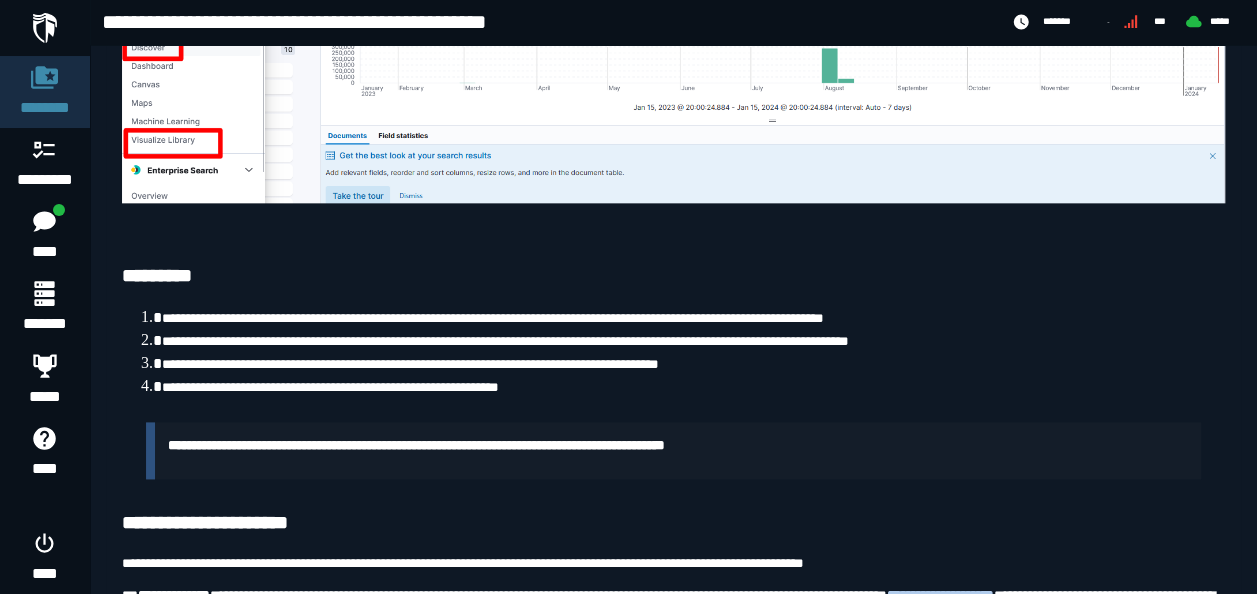 scroll, scrollTop: 1205, scrollLeft: 0, axis: vertical 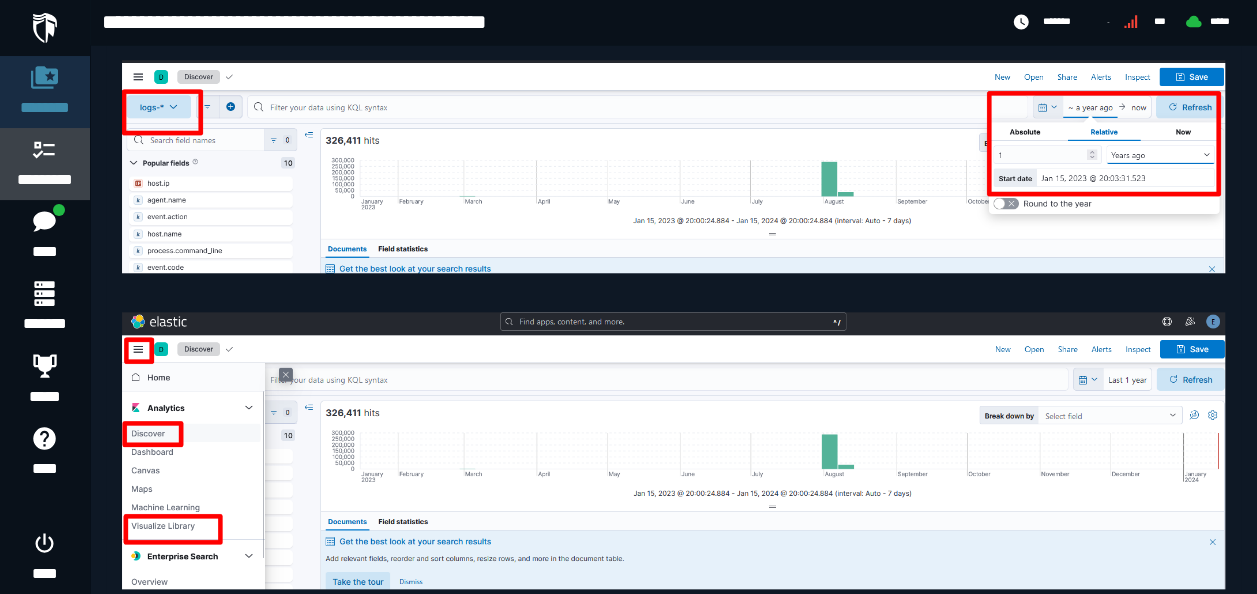 click 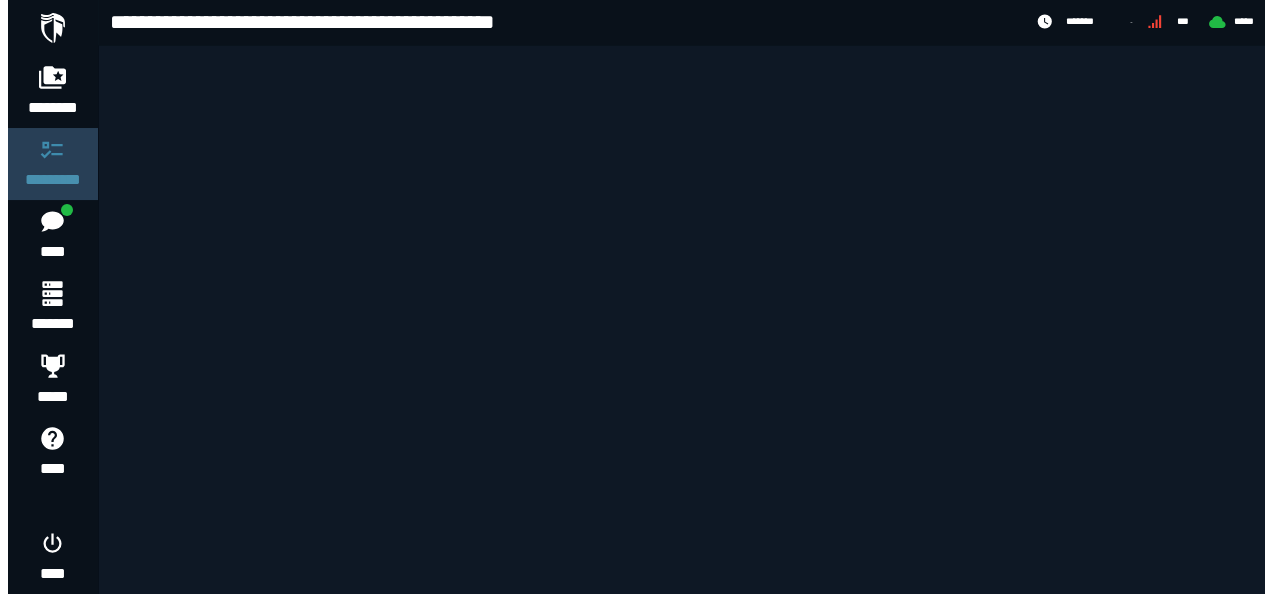 scroll, scrollTop: 0, scrollLeft: 0, axis: both 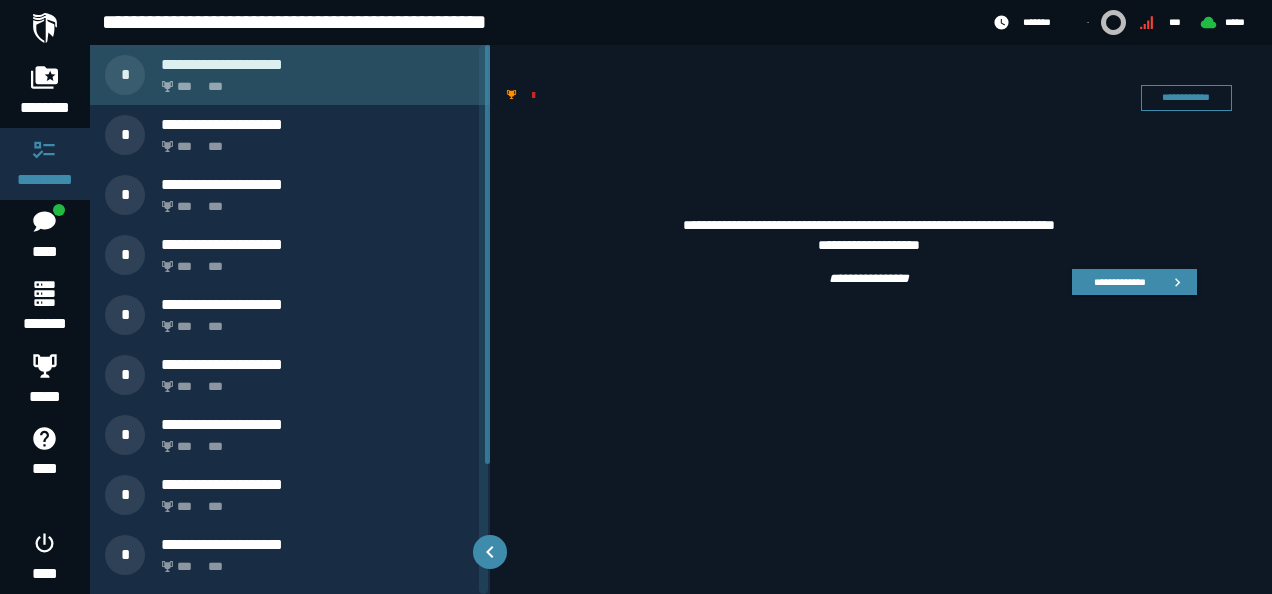 click on "**********" at bounding box center [290, 75] 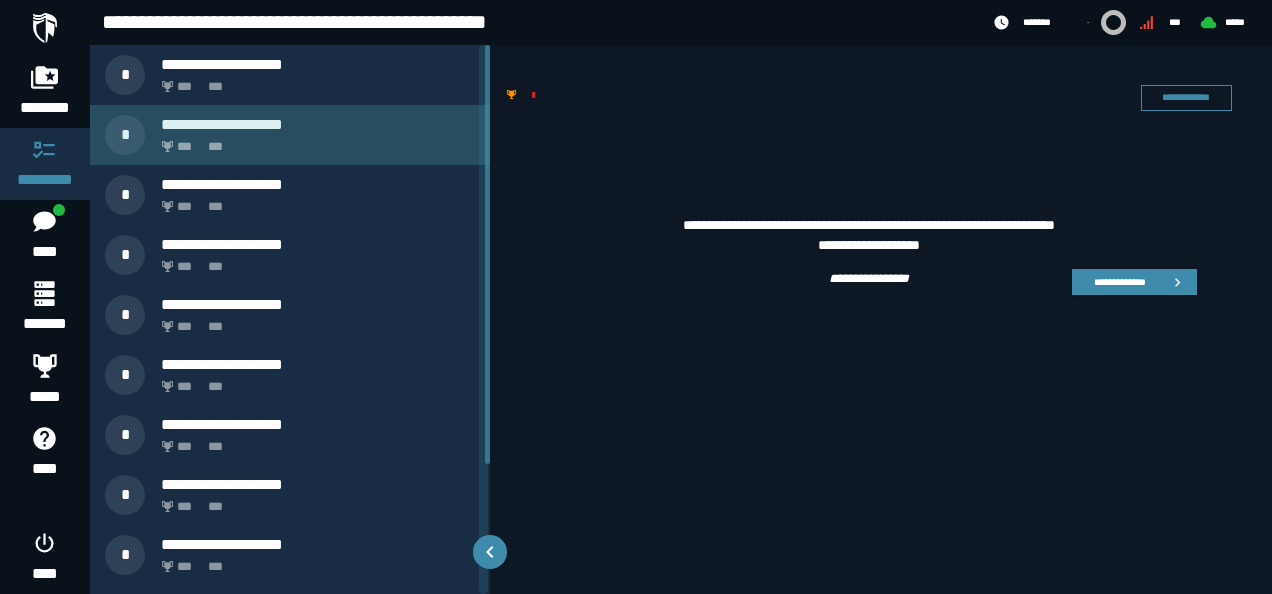 click on "**********" at bounding box center [318, 124] 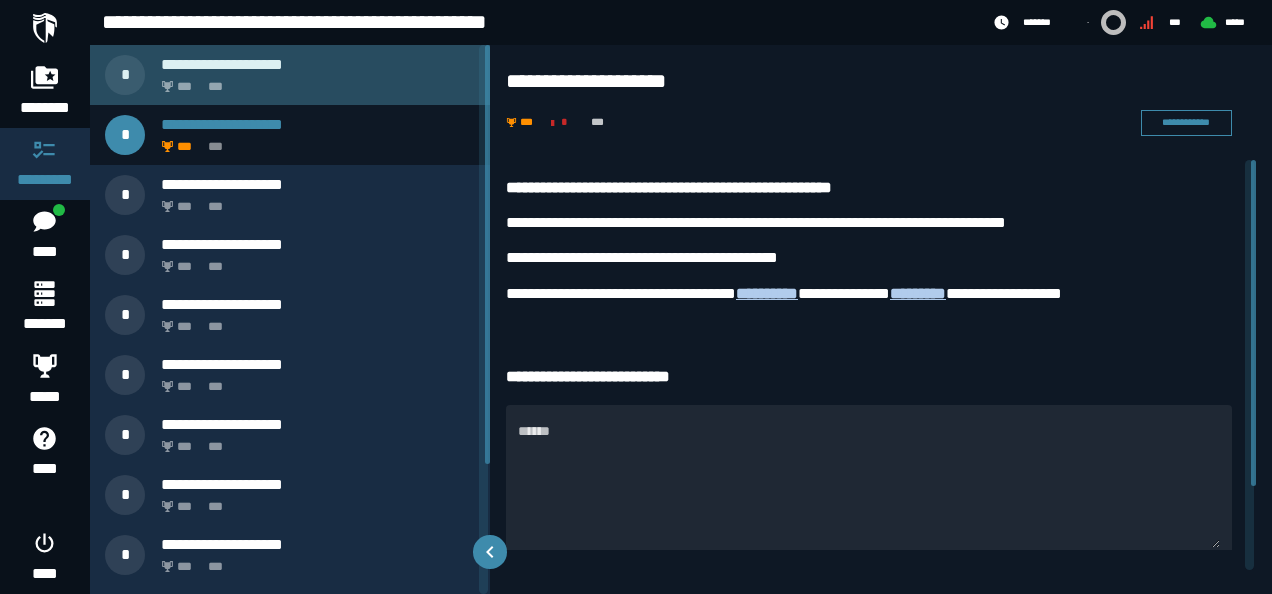 click on "*** ***" at bounding box center [314, 81] 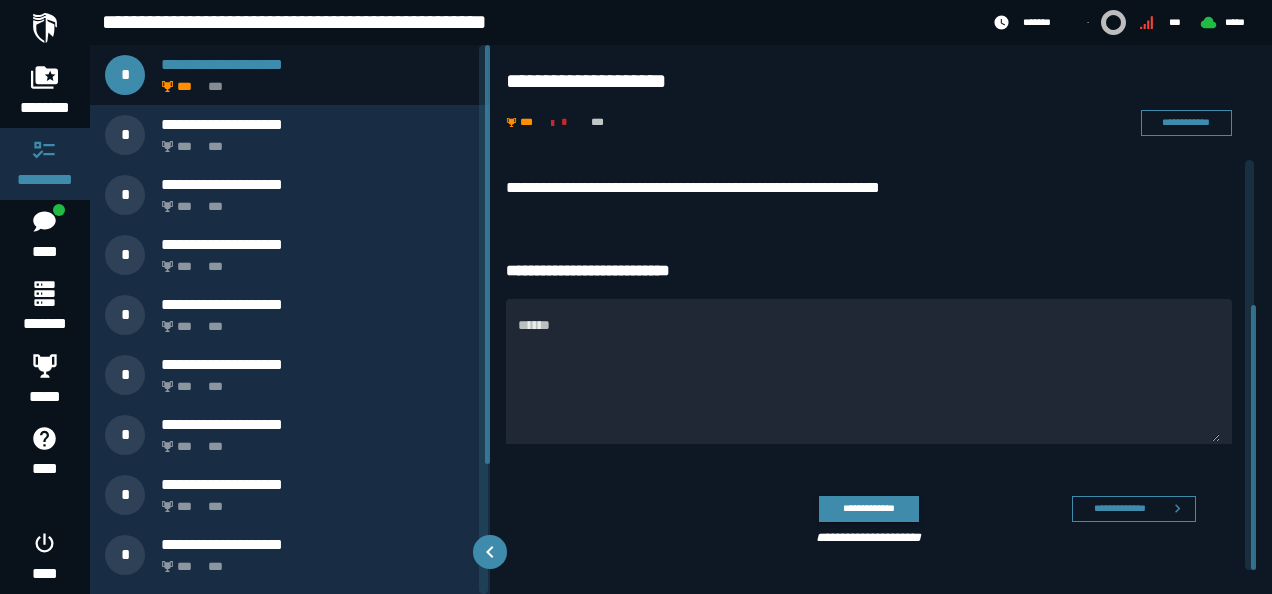 scroll, scrollTop: 0, scrollLeft: 0, axis: both 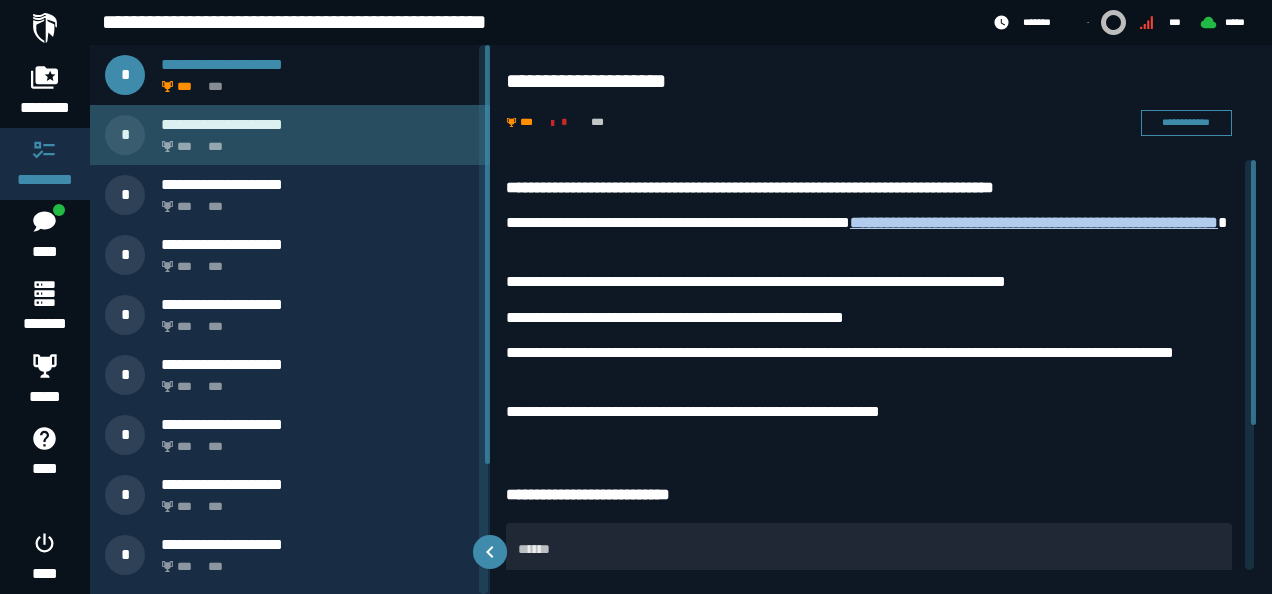 click on "**********" at bounding box center (318, 124) 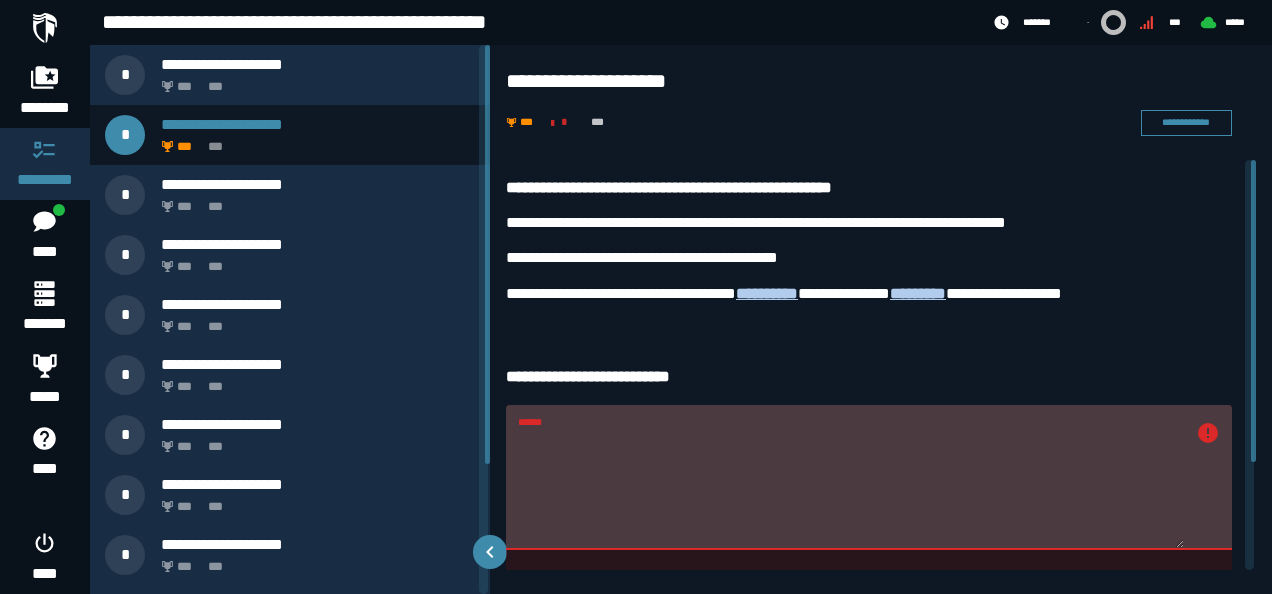 click on "******" at bounding box center (851, 488) 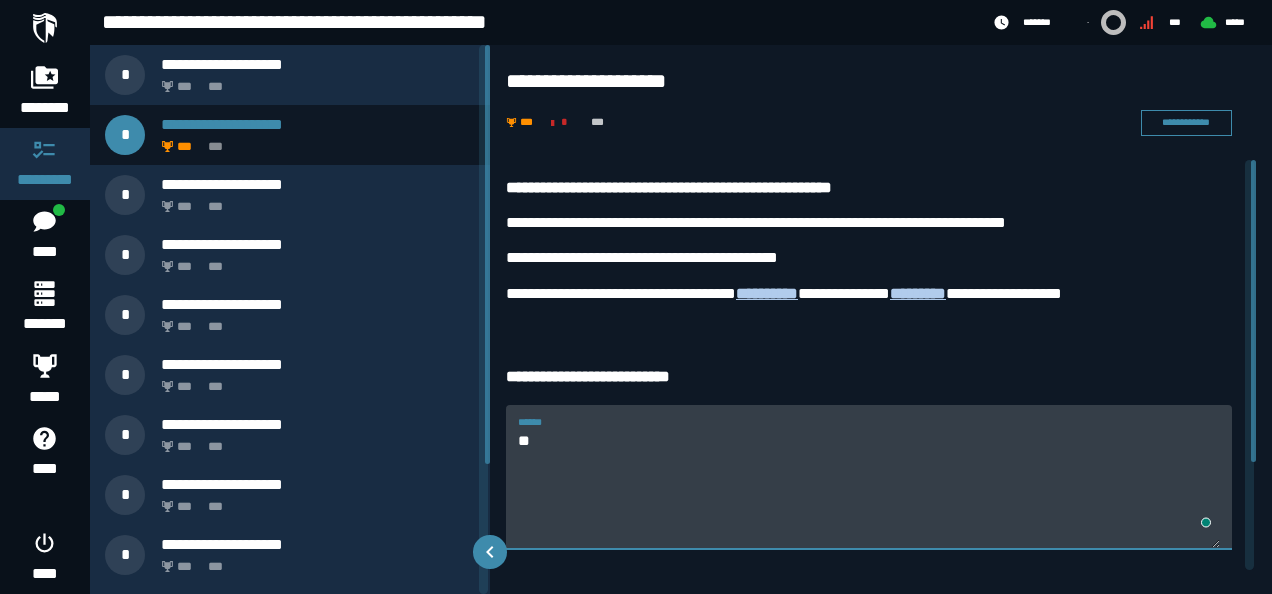 type on "*" 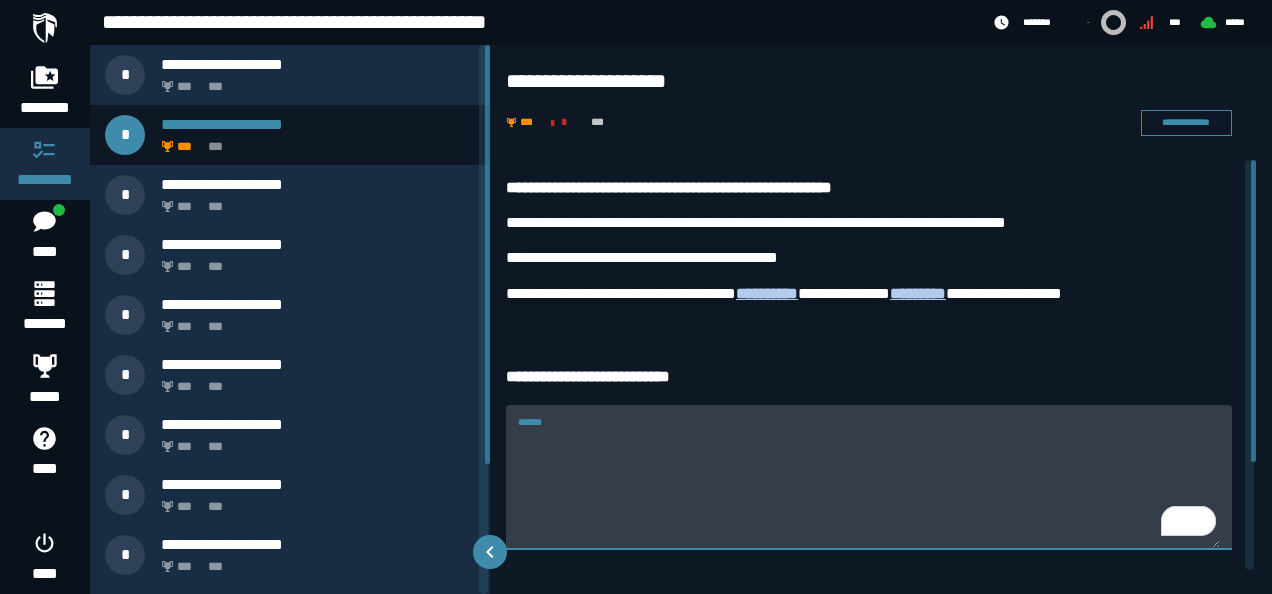 type 